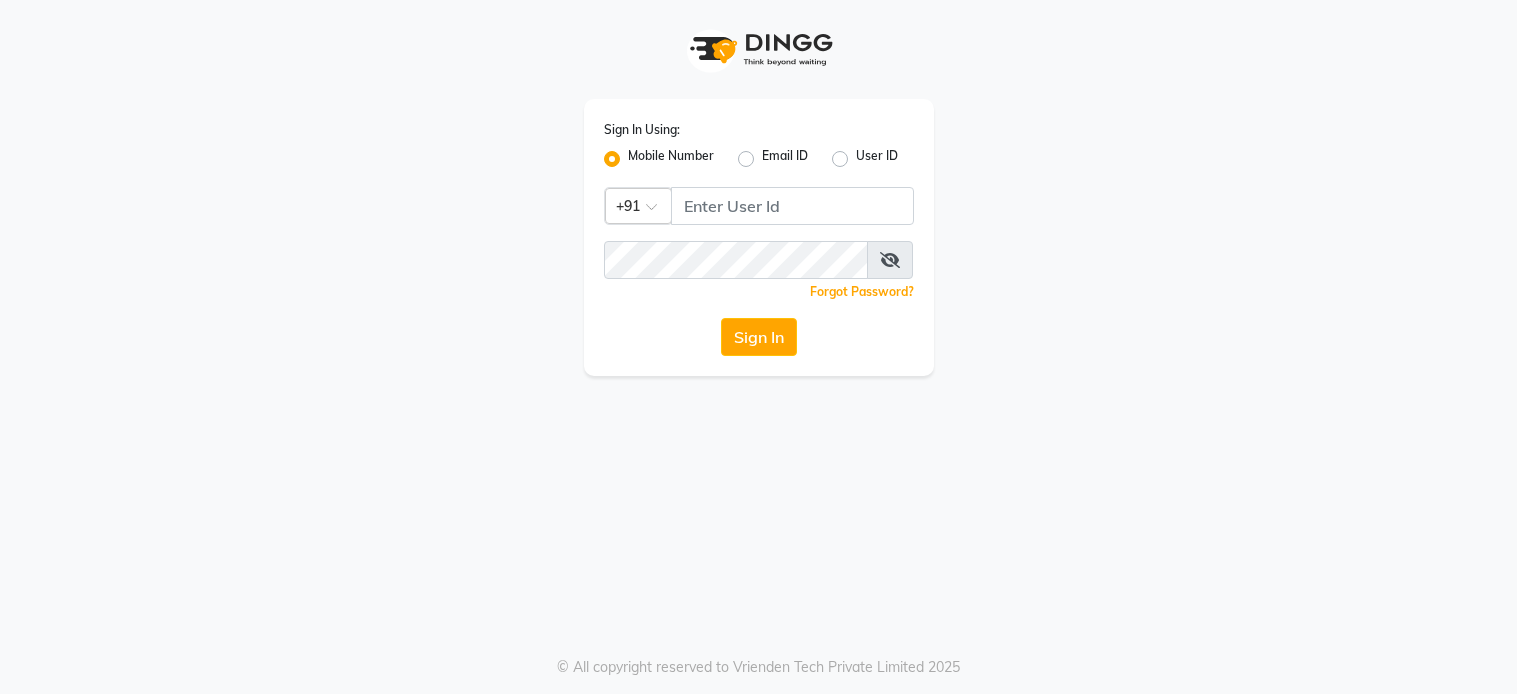 scroll, scrollTop: 0, scrollLeft: 0, axis: both 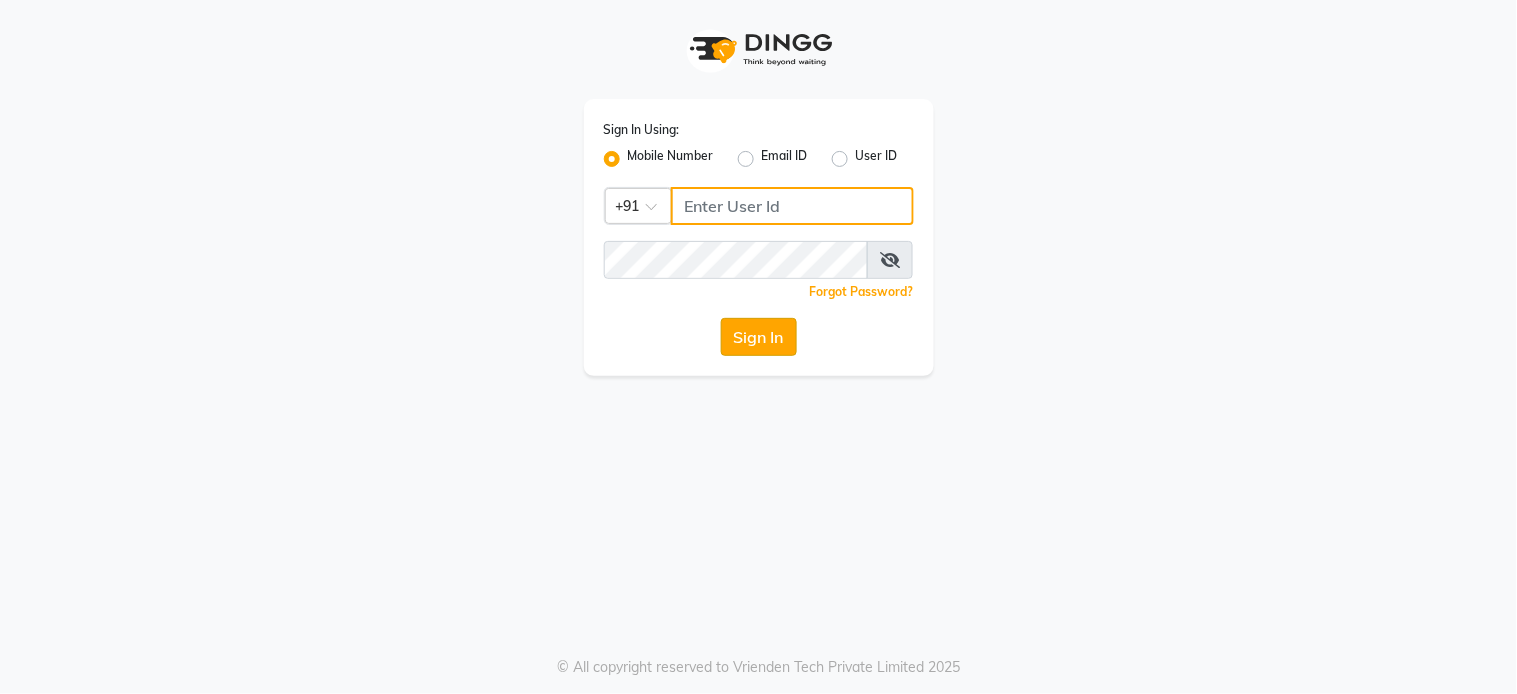 type on "7278274131" 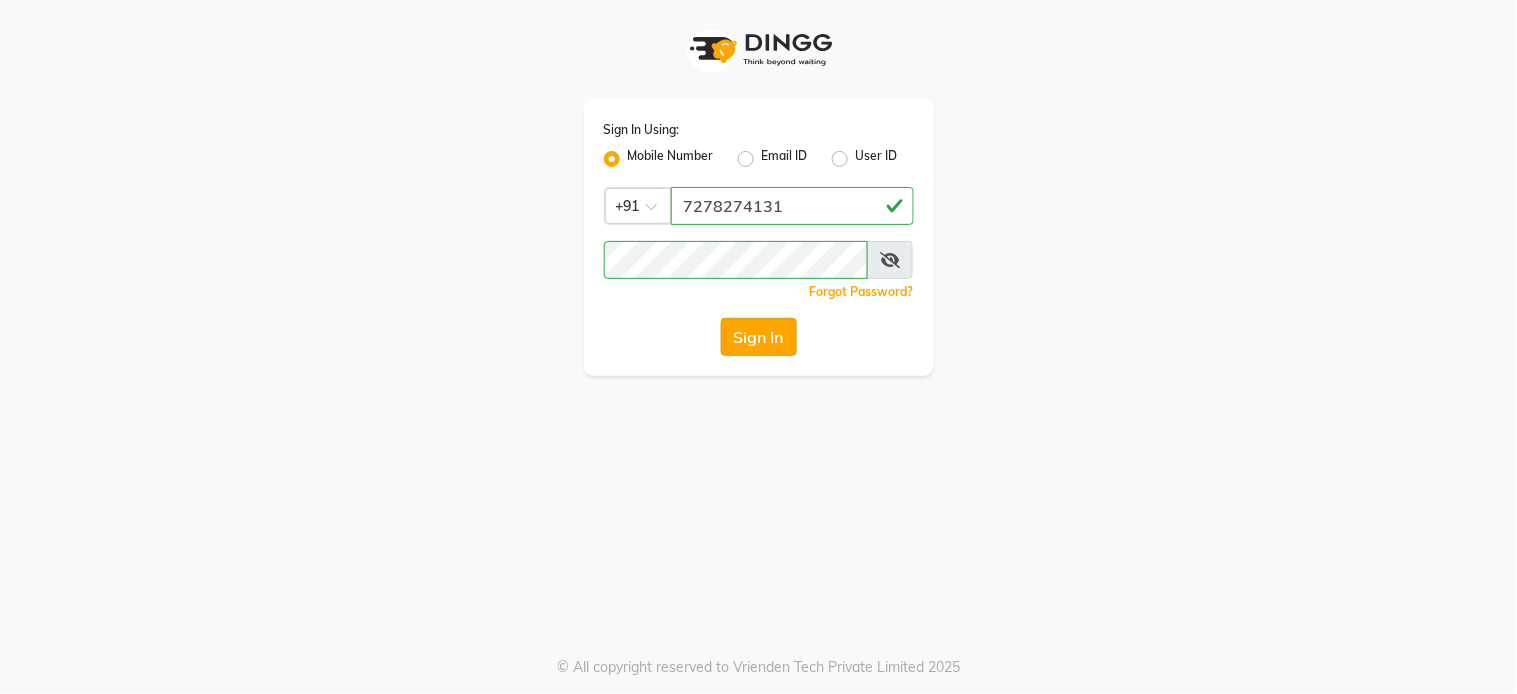 click on "Sign In" 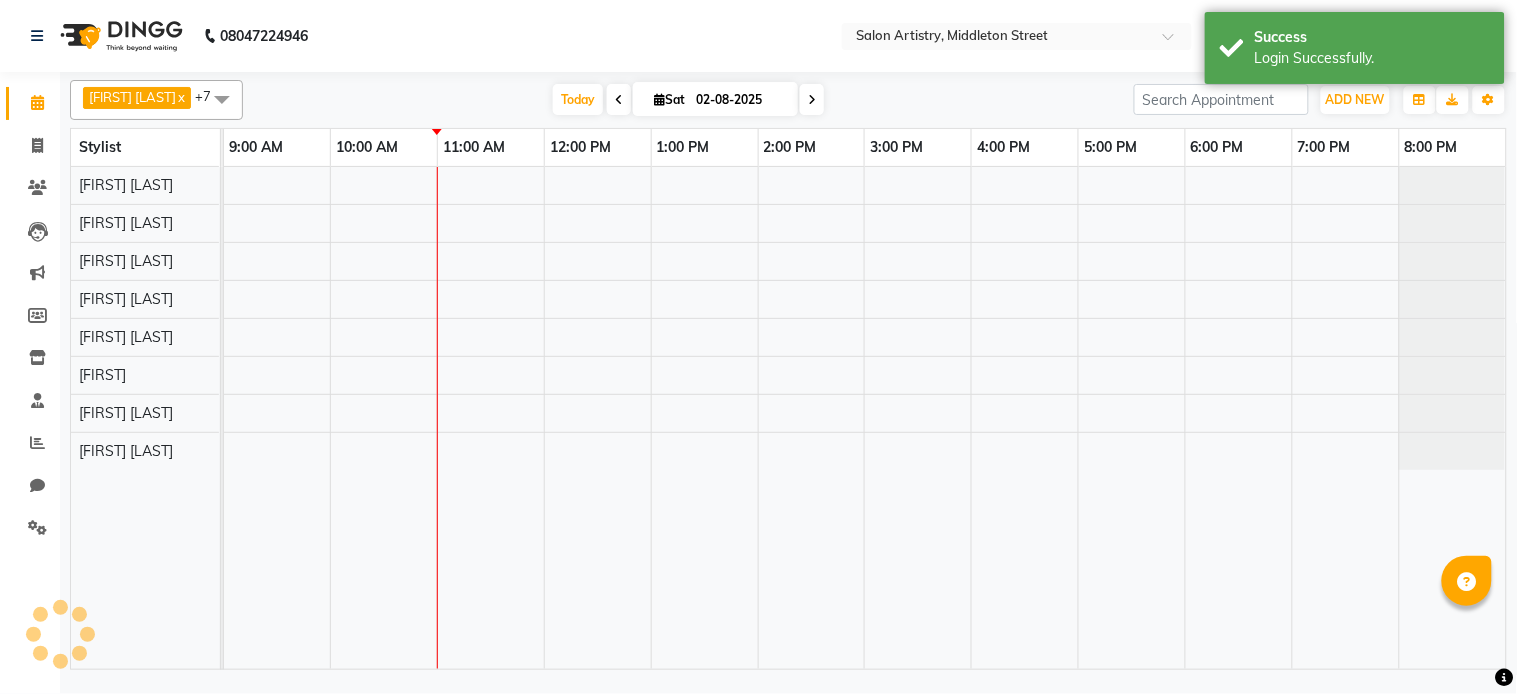 select on "en" 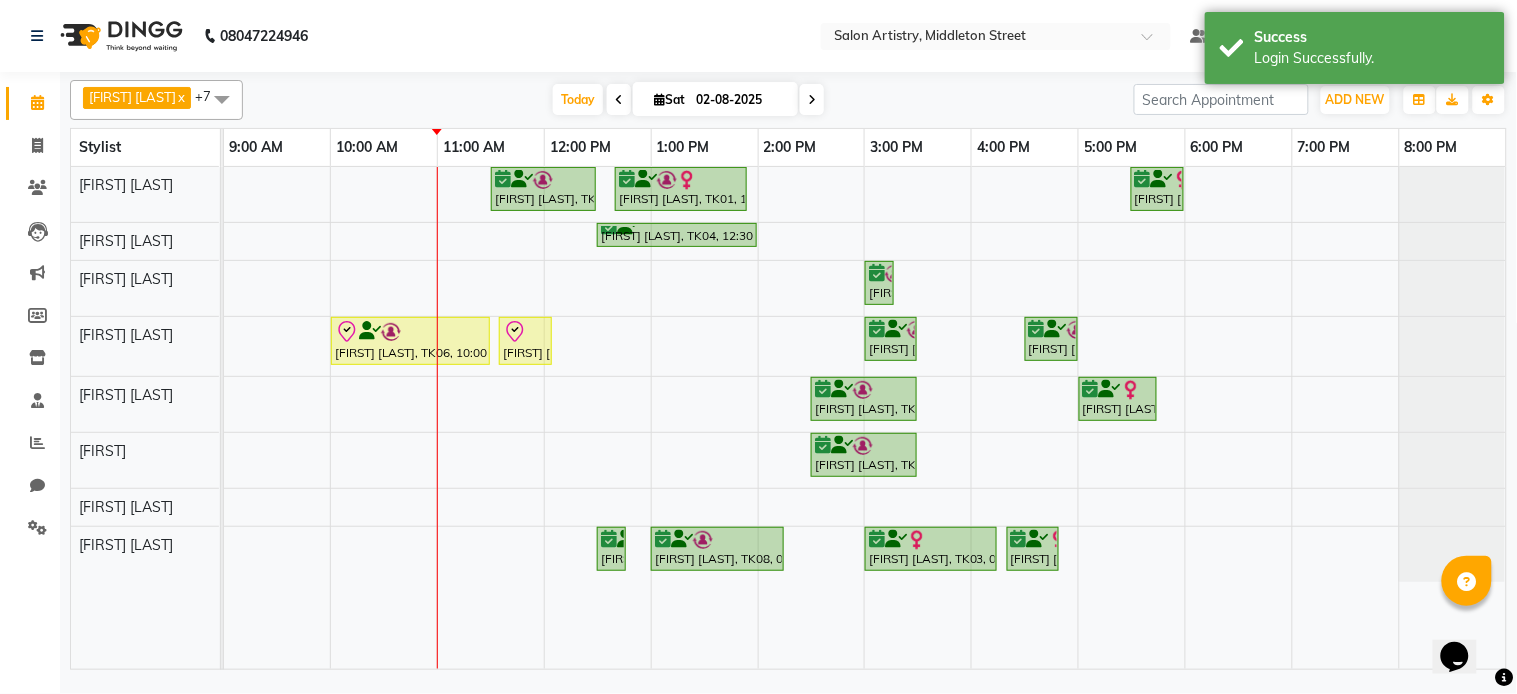 scroll, scrollTop: 0, scrollLeft: 0, axis: both 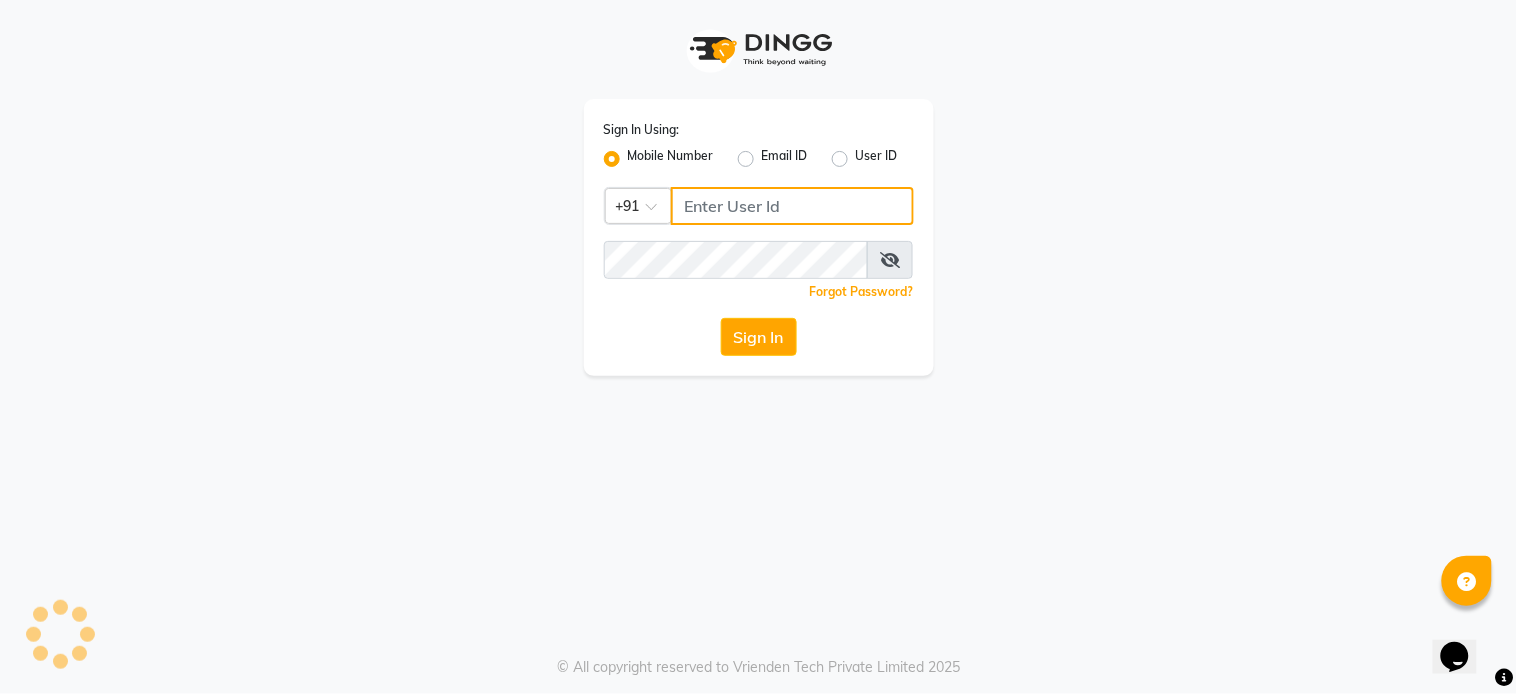 type on "7278274131" 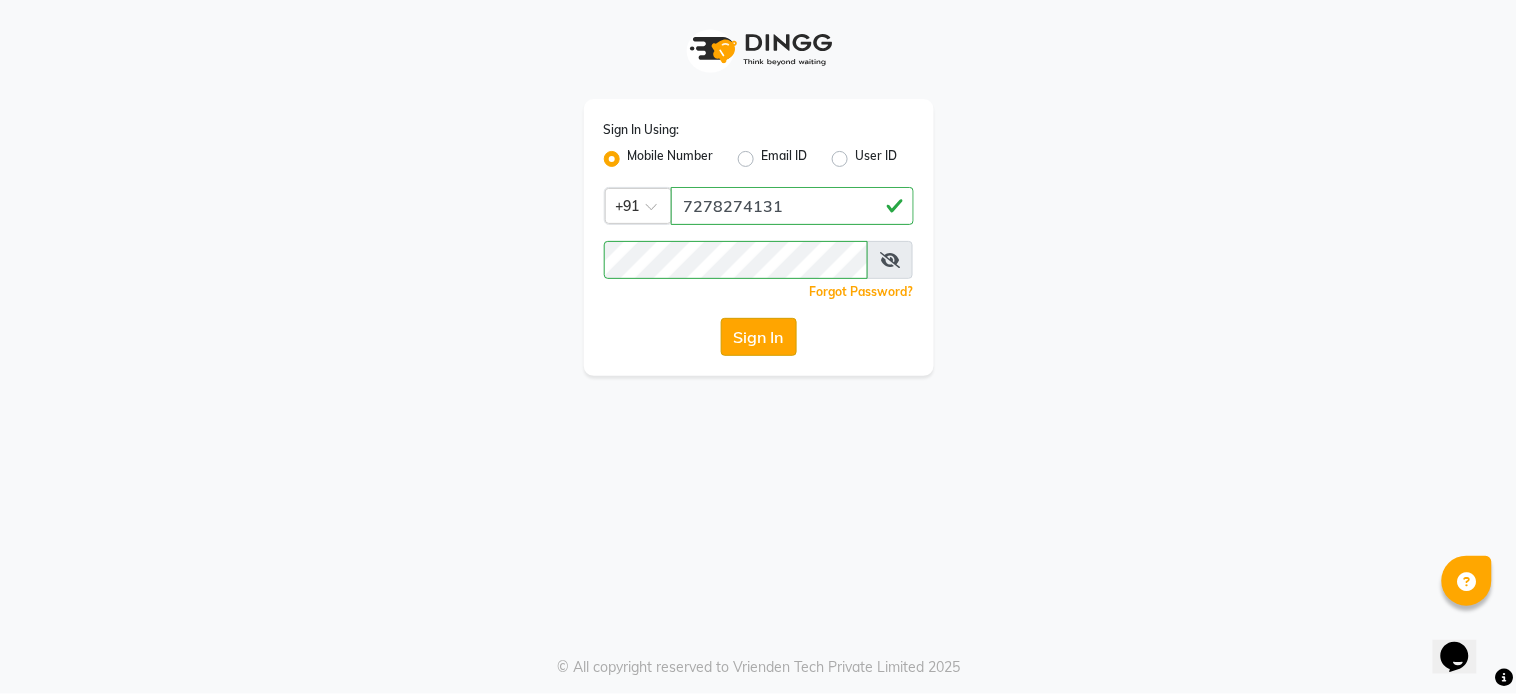 click on "Sign In" 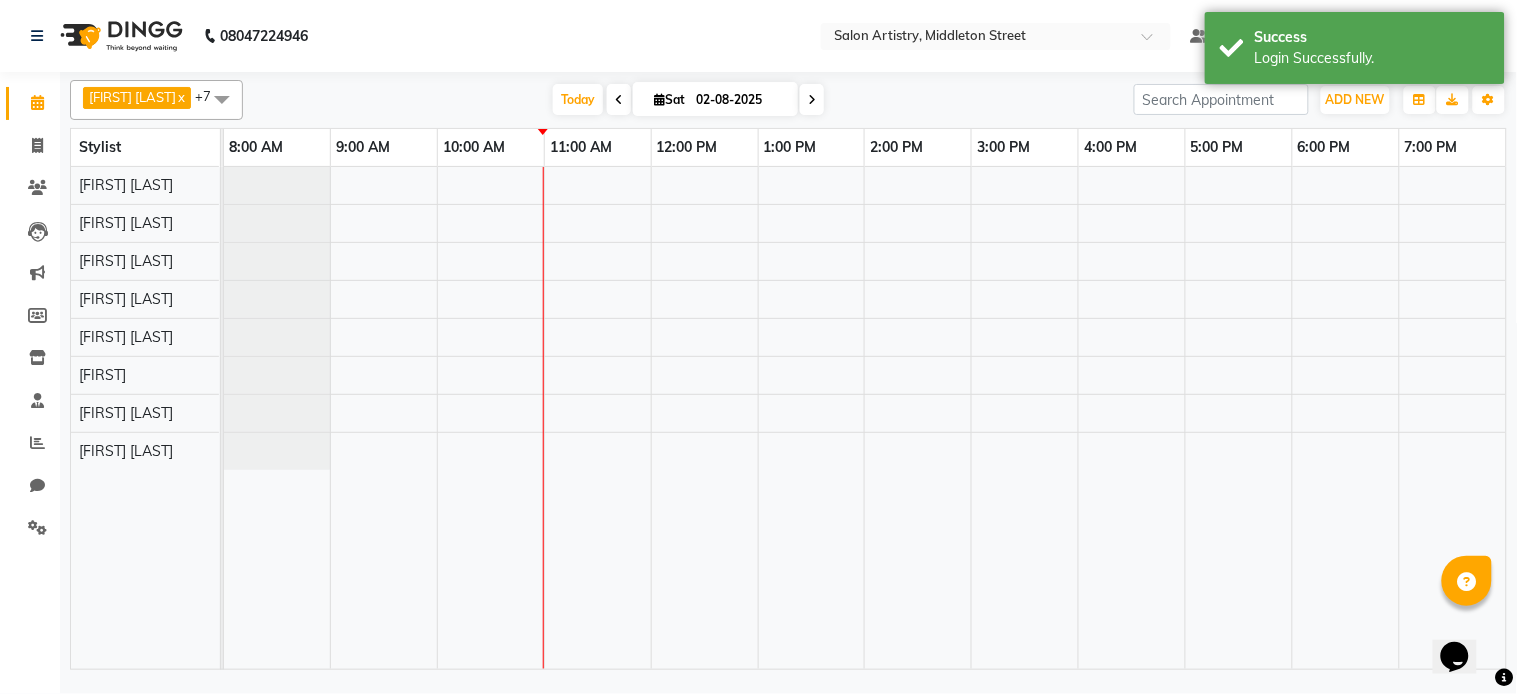 select on "en" 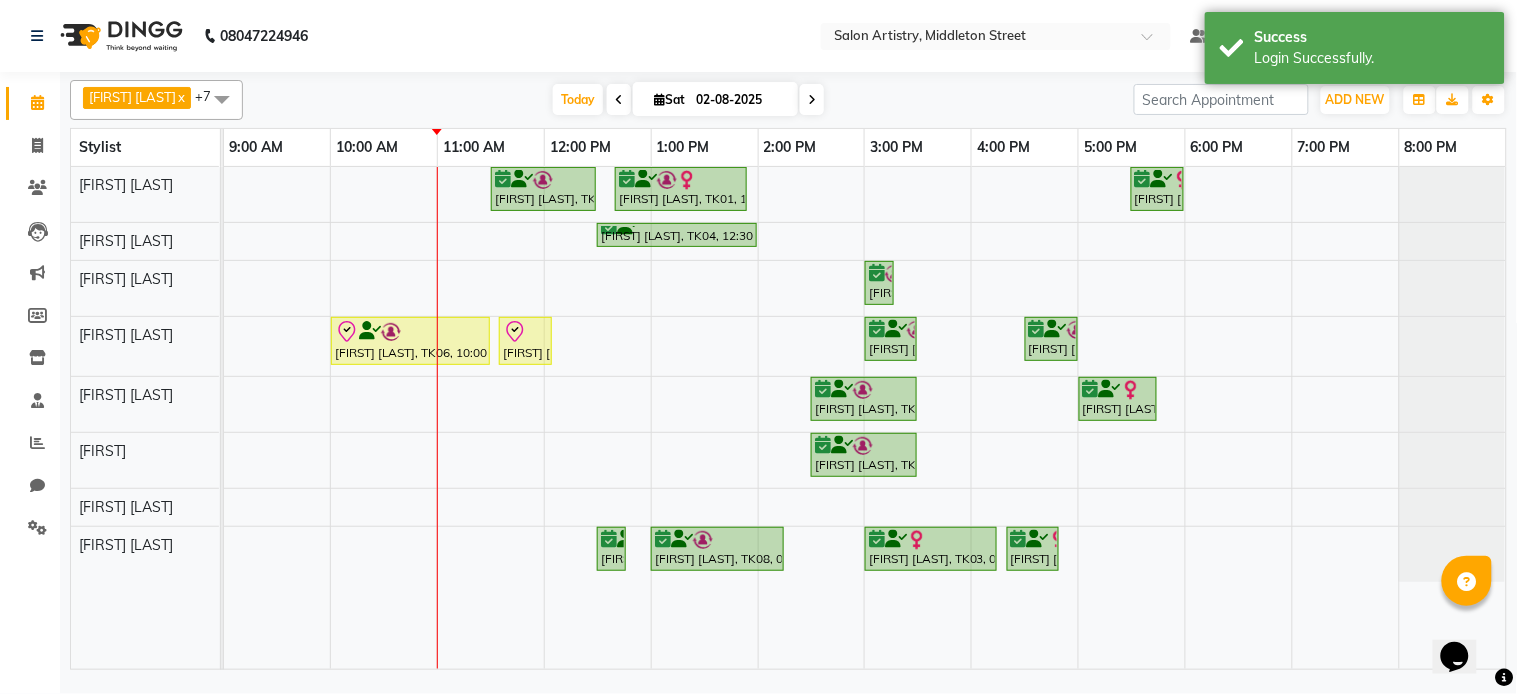 click at bounding box center [659, 99] 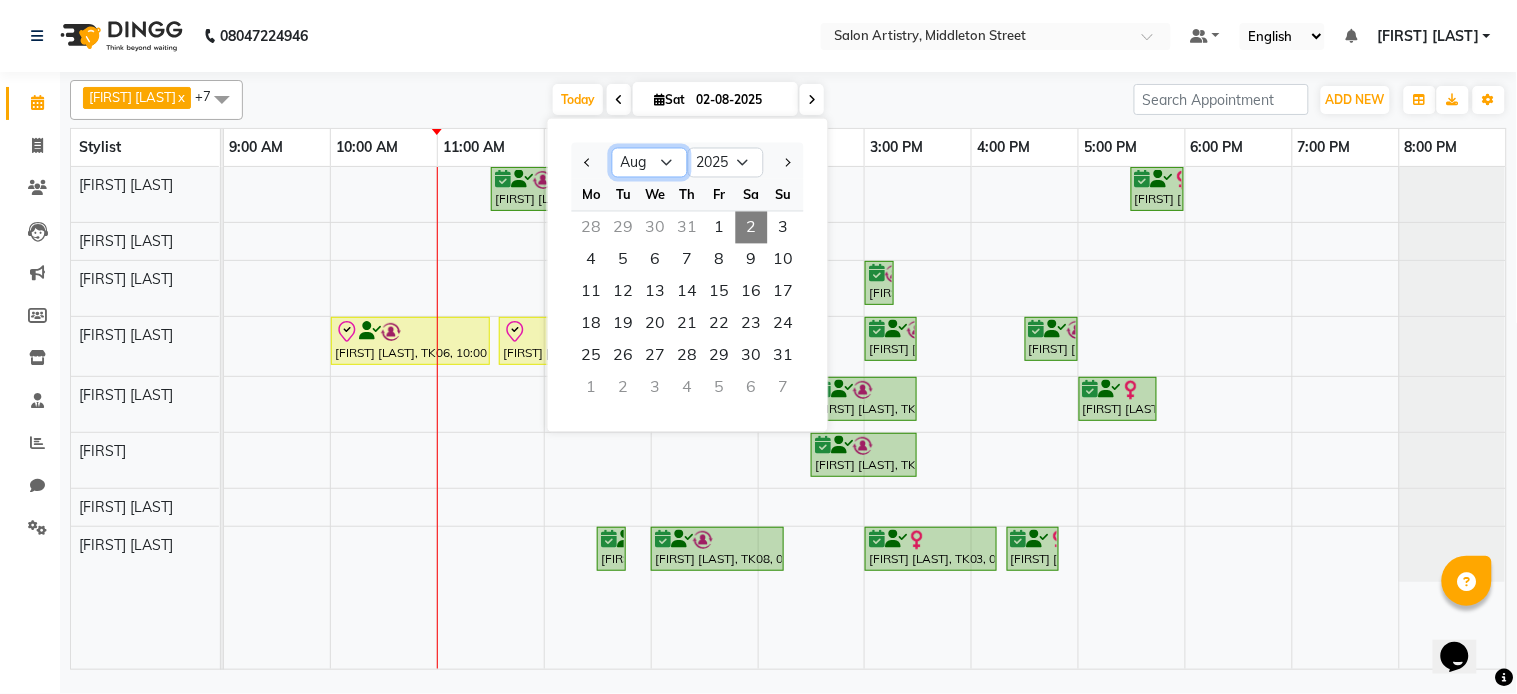 click on "Jan Feb Mar Apr May Jun Jul Aug Sep Oct Nov Dec" at bounding box center (650, 163) 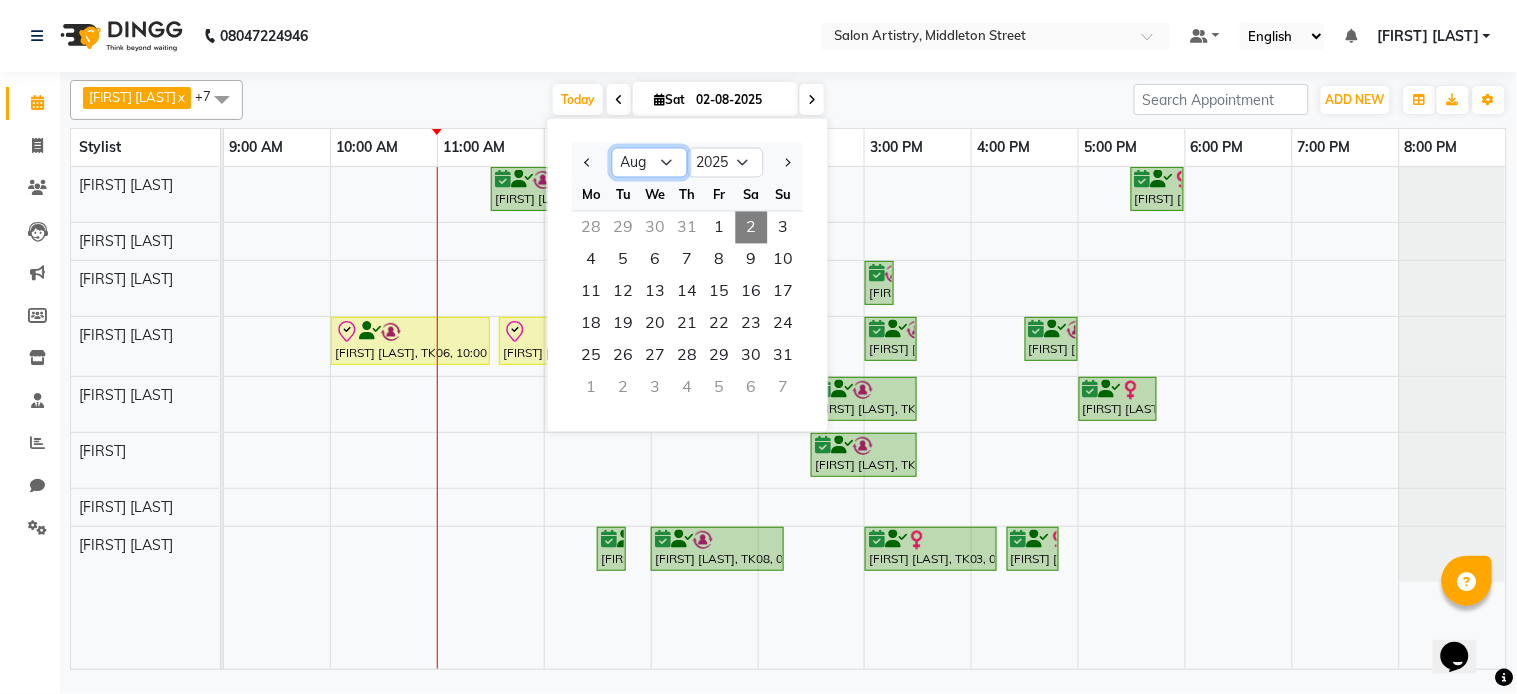 select on "7" 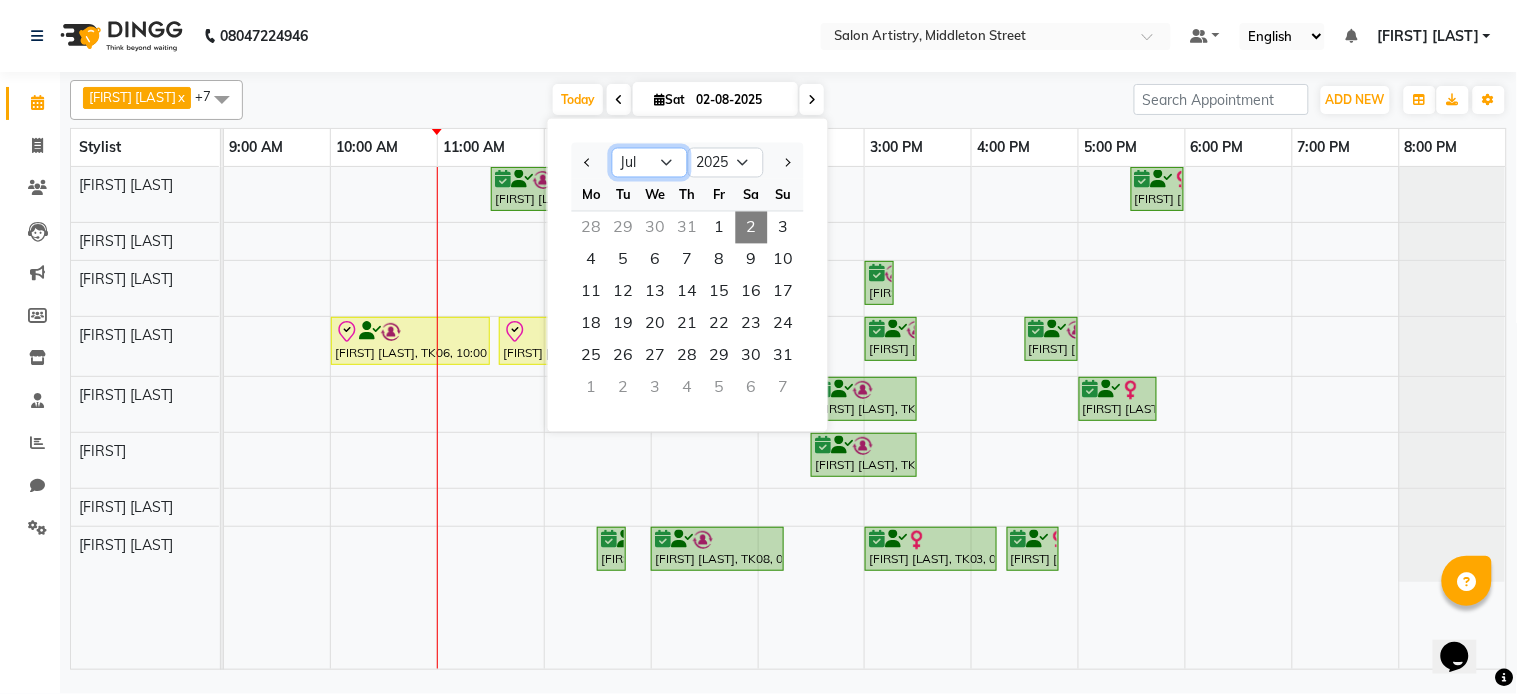 click on "Jan Feb Mar Apr May Jun Jul Aug Sep Oct Nov Dec" at bounding box center (650, 163) 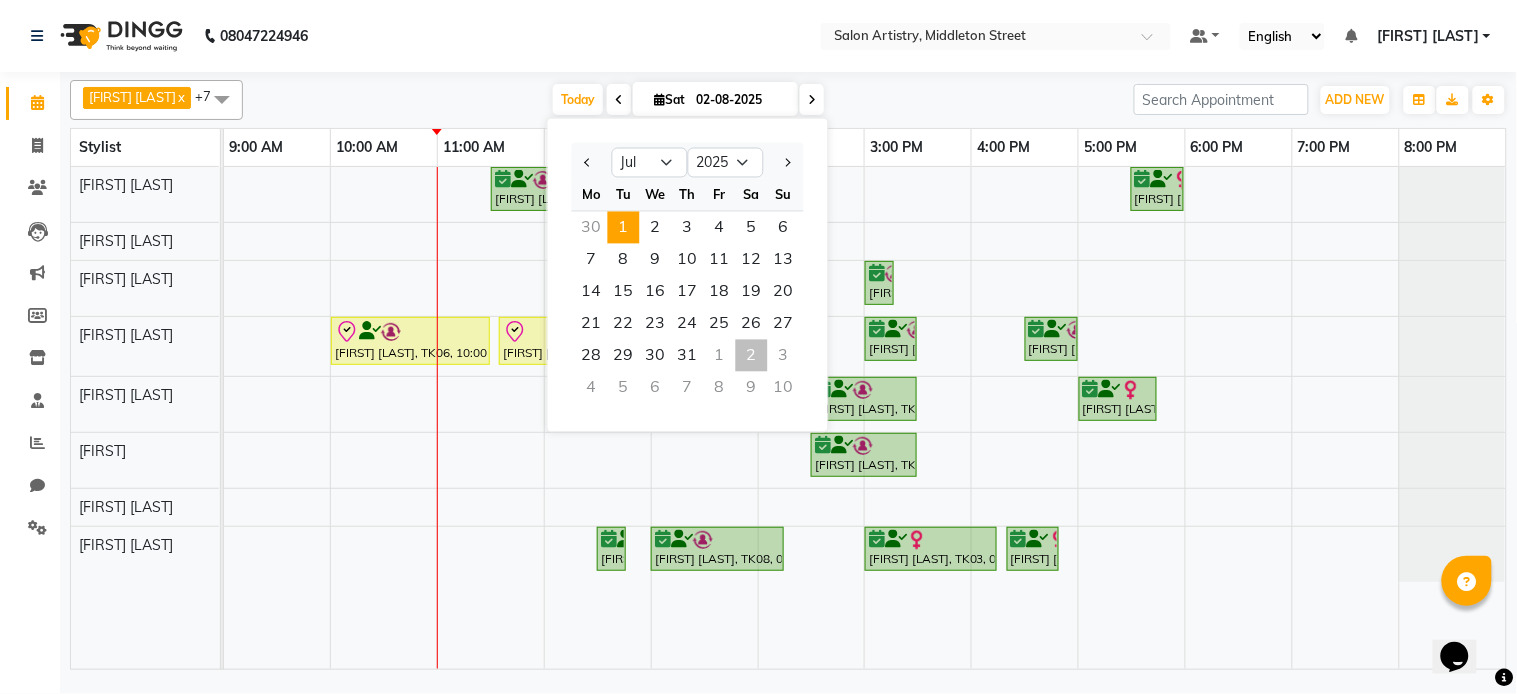 click on "1" at bounding box center (624, 228) 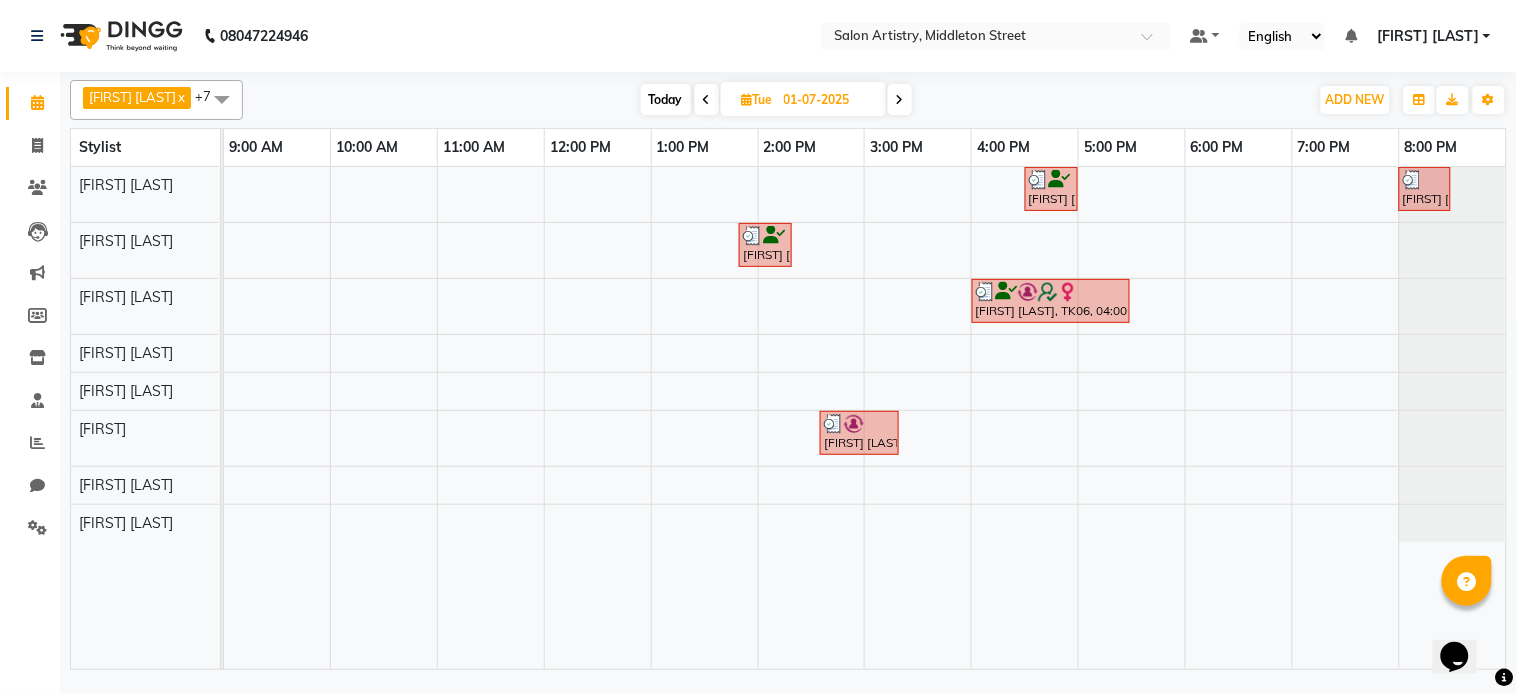 click at bounding box center (900, 99) 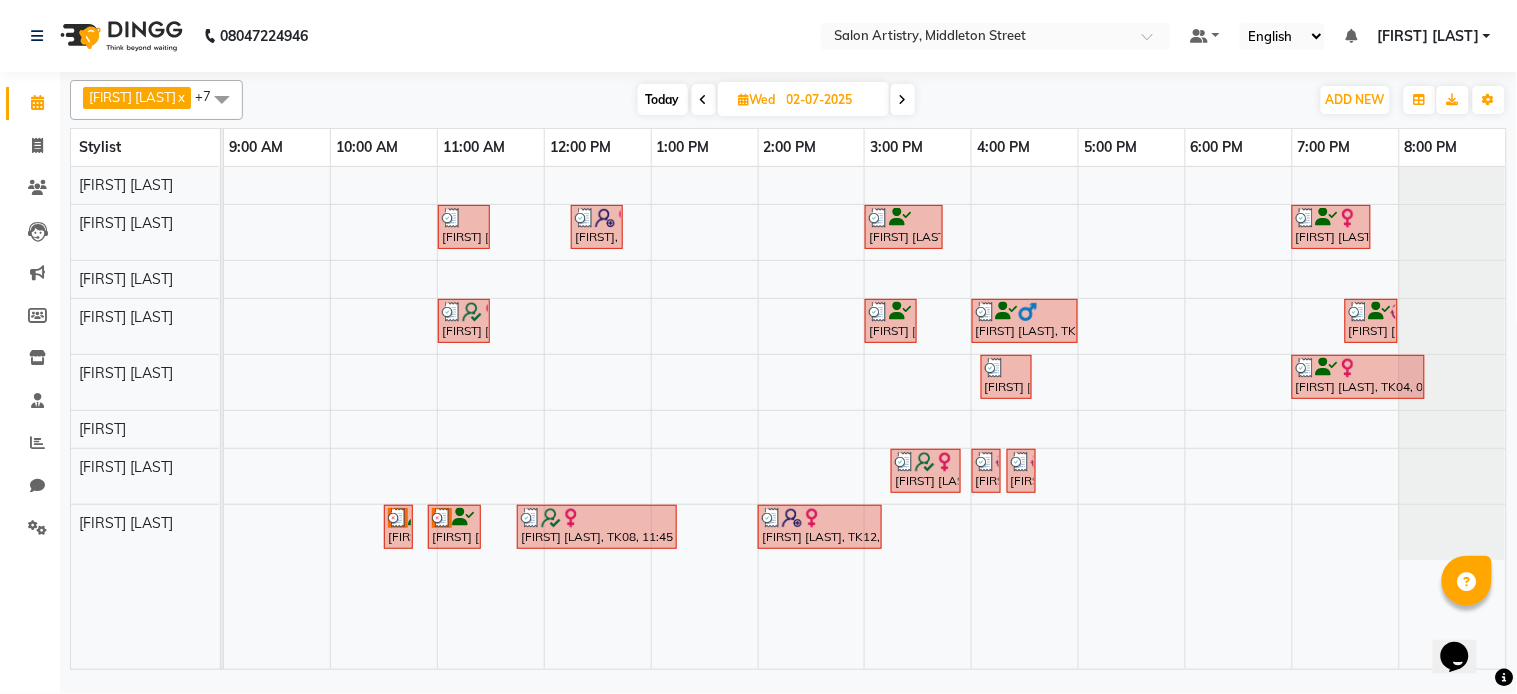 click at bounding box center [704, 99] 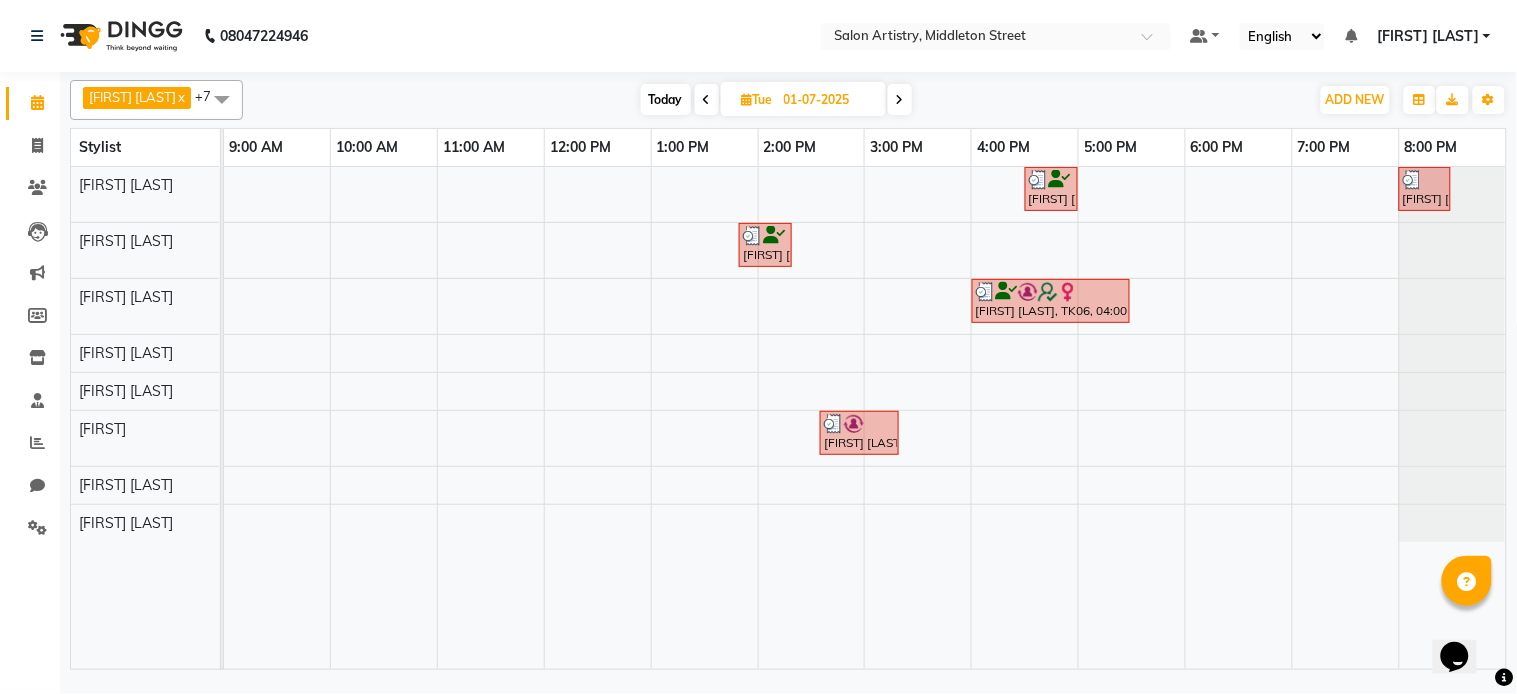 click at bounding box center (707, 99) 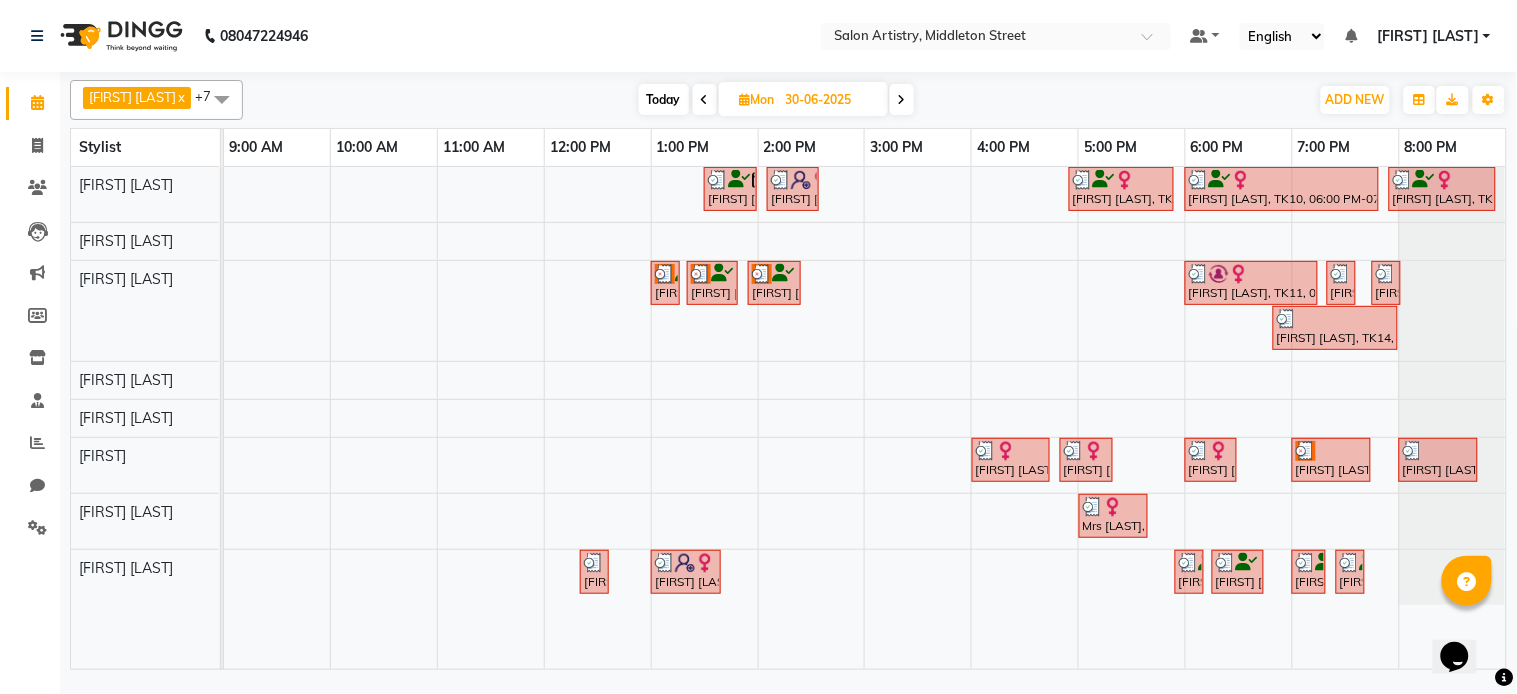 click at bounding box center (705, 99) 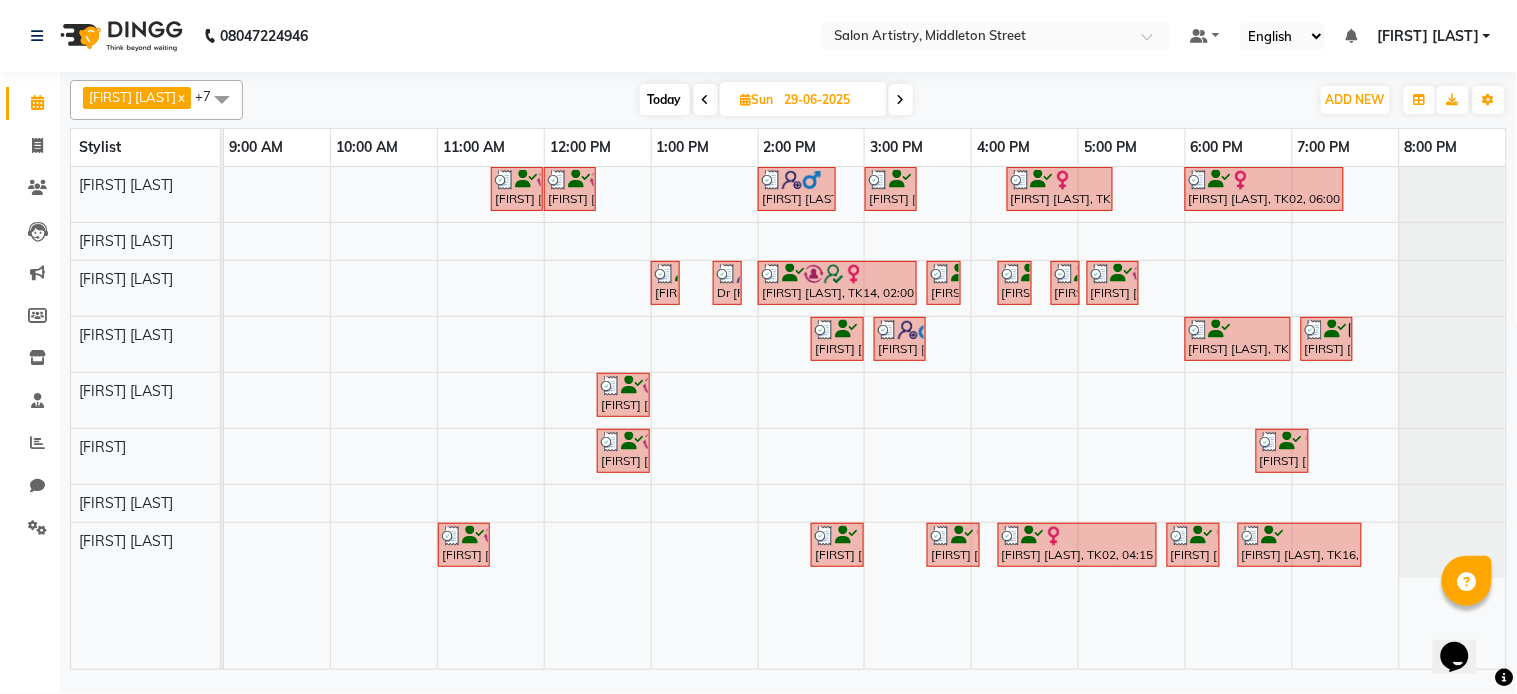 click at bounding box center [706, 99] 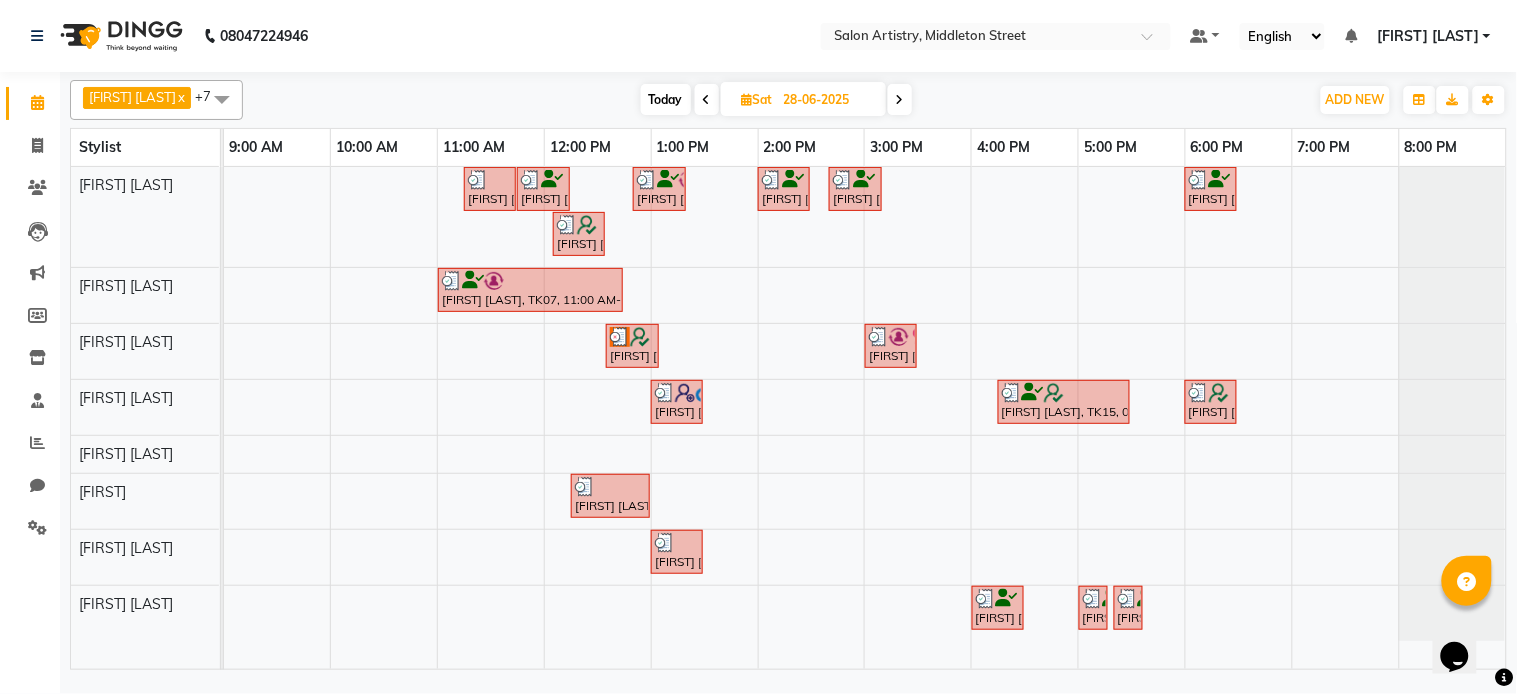 click at bounding box center [707, 99] 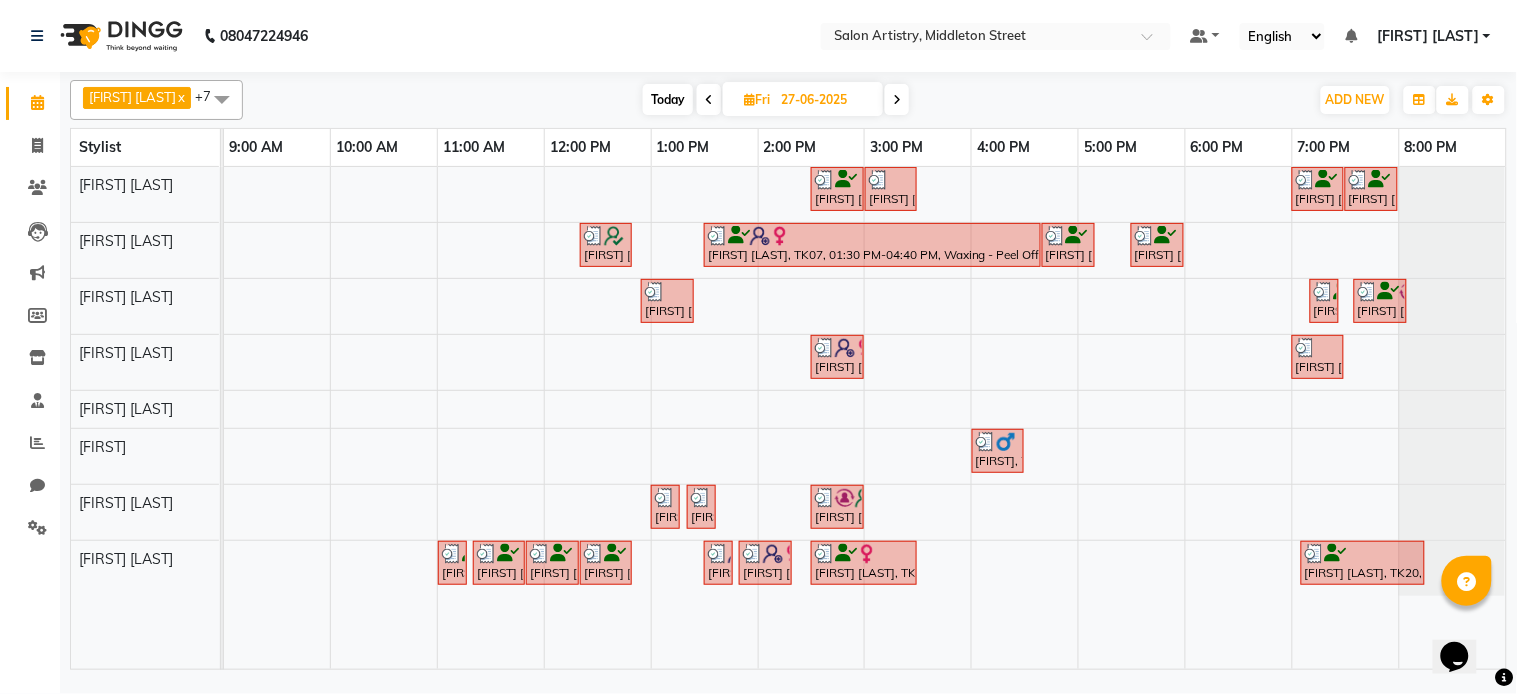 click at bounding box center (709, 99) 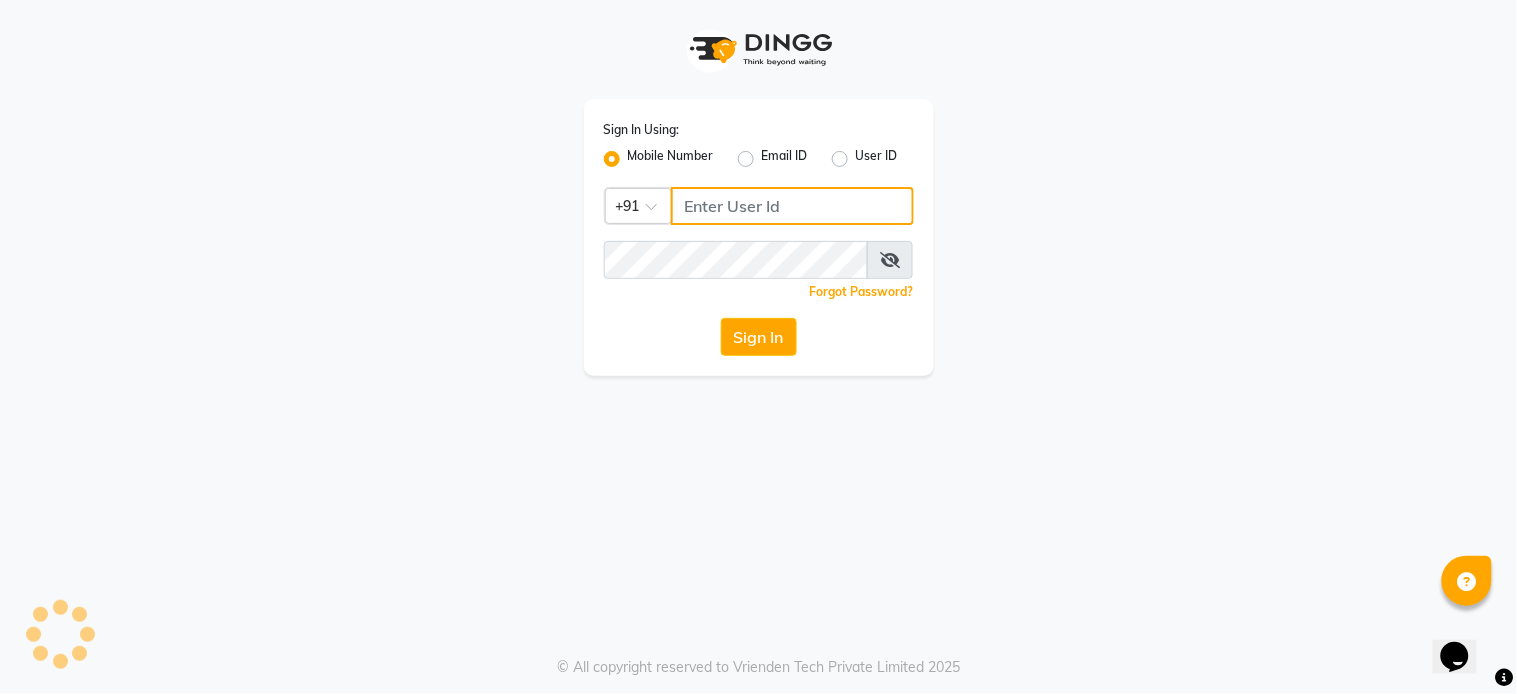 type on "7278274131" 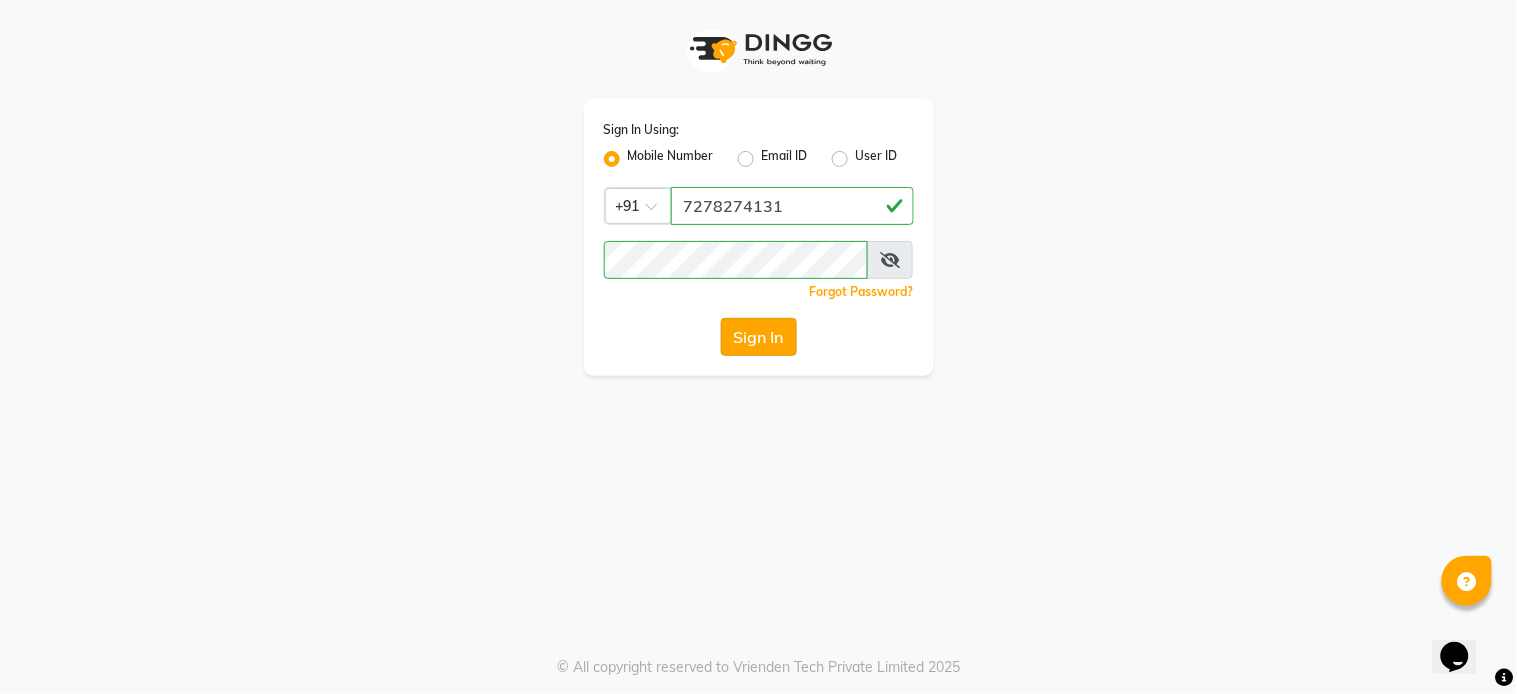 click on "Sign In" 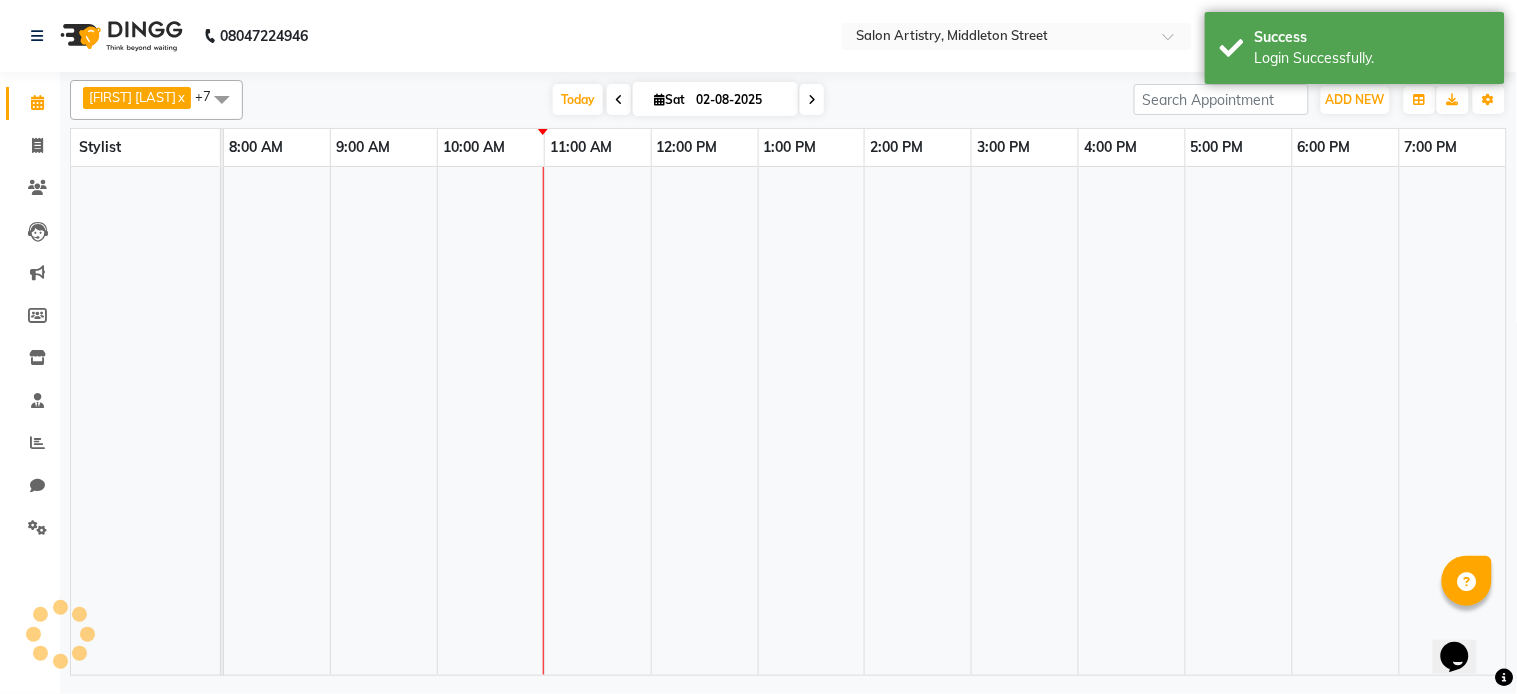 select on "en" 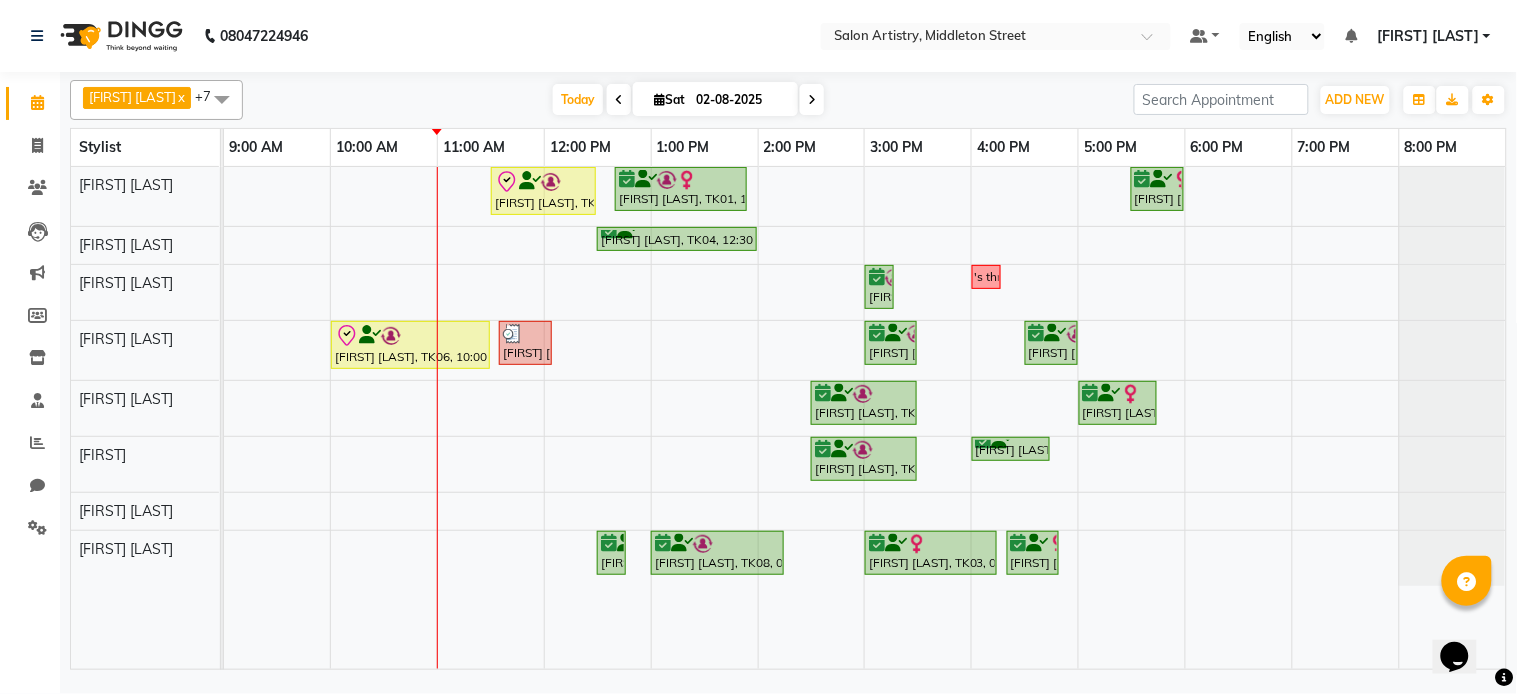 click on "[FIRST] [LAST], TK02, 11:30 AM-12:30 PM, Cut - Hair Cut (Pro)_Wash & Conditioning [NAME], TK01, 12:40 PM-01:55 PM, Hair Colour - Root Touch Up (Without Ammonia) [NAME], TK03, 05:30 PM-06:00 PM, Wash & Plain Dry (With Conditioning)-Upto Mid Back [NAME], TK04, 12:30 PM-02:00 PM, Facial - Radiance - The Therapist Recommended [NAME], TK05, 03:00 PM-03:10 PM, Threading - Eyebrows [NAME]'s threading [NAME], TK06, 10:00 AM-11:30 AM, ESSENTIAL REJUVENATING TREATMENT - DANDRUFF-MEN,Clean Up And Basic Facial - Anti Tan Clean Up (Cv_Monodose Kit (₹1800),BIOSCLAP OIL SHOTS - MEN (WASH INCLUDED) (₹700) [NAME], TK10, 11:35 AM-12:05 PM, Wash & Plain Dry (With Conditioning)-Upto Mid Back [NAME], TK05, 03:00 PM-03:30 PM, HAIR CUT SENIOR STYLIST MEN [NAME], TK07, 04:30 PM-05:00 PM, Cut - Hair Cut Child (Under 12 Years)_Wash & Conditioning" at bounding box center [865, 418] 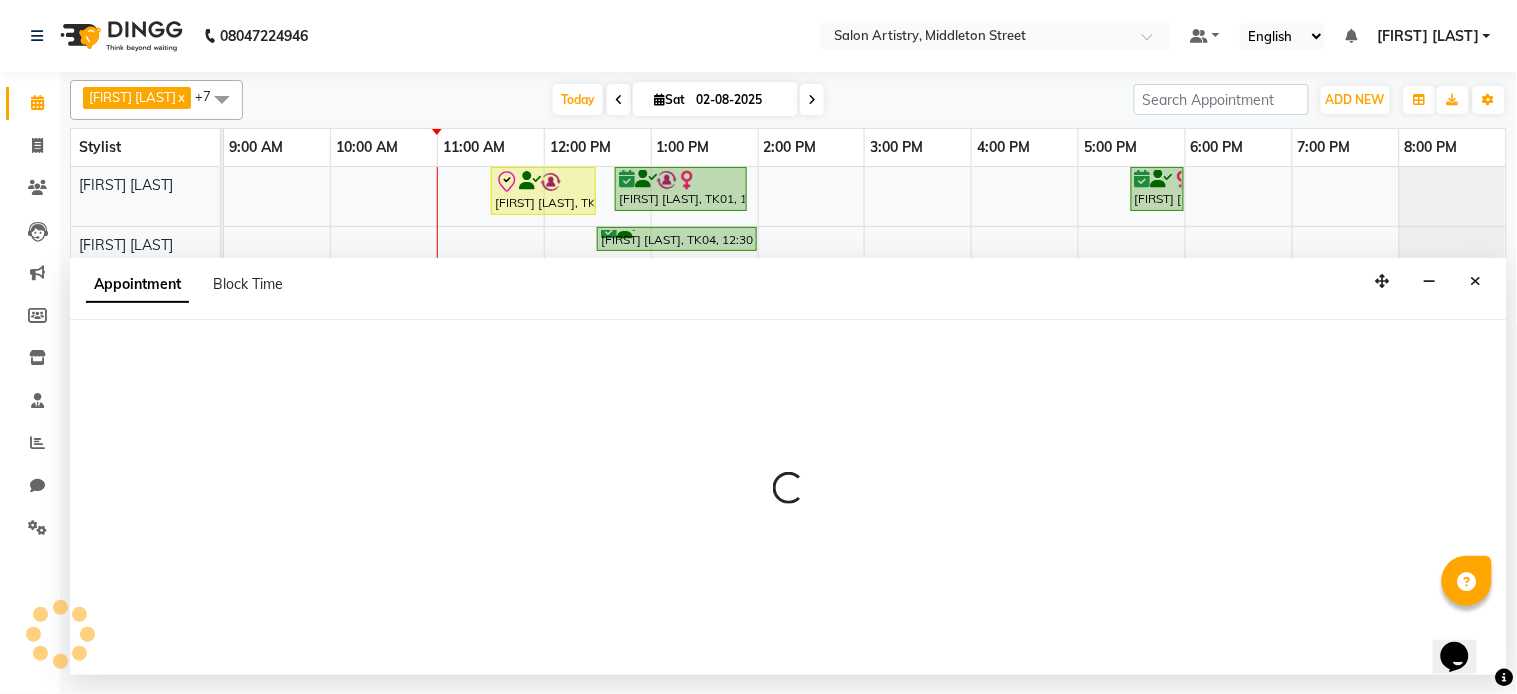 select on "79862" 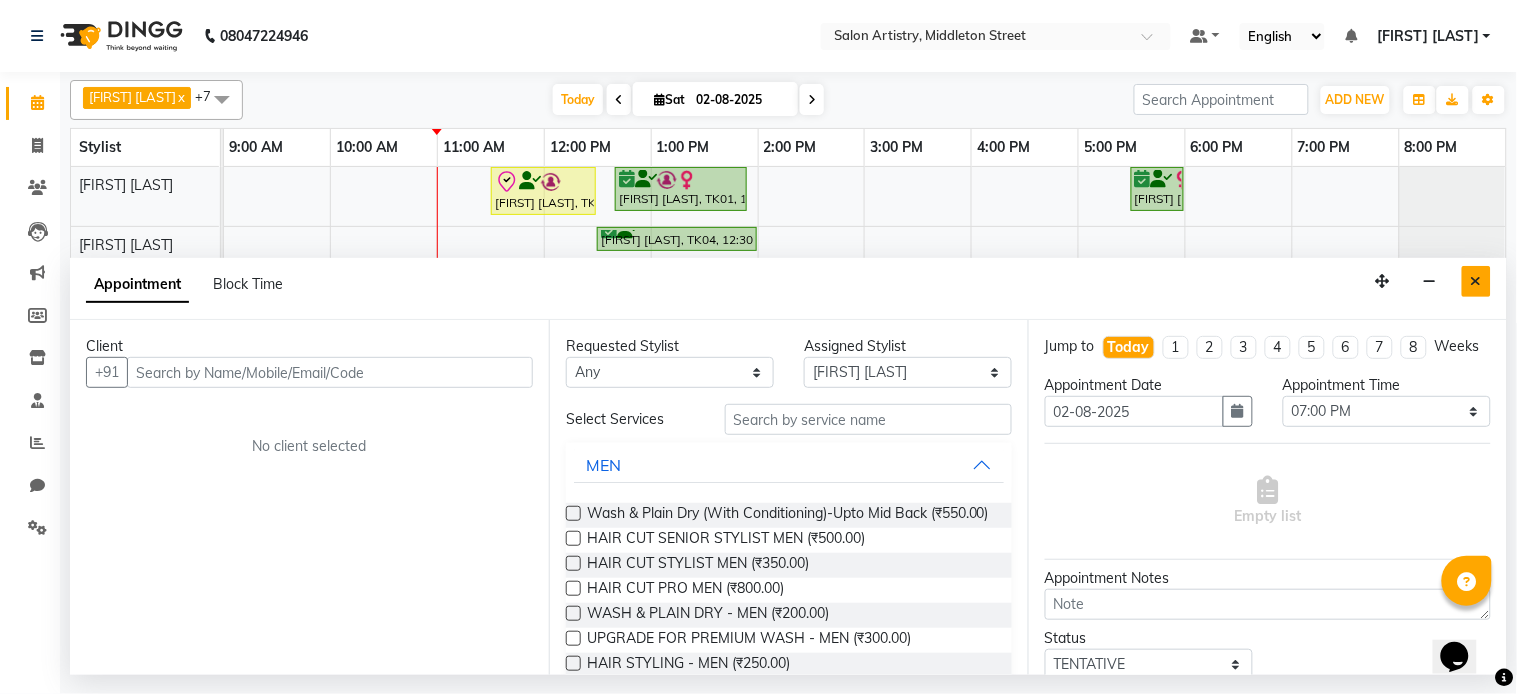 click at bounding box center (1476, 281) 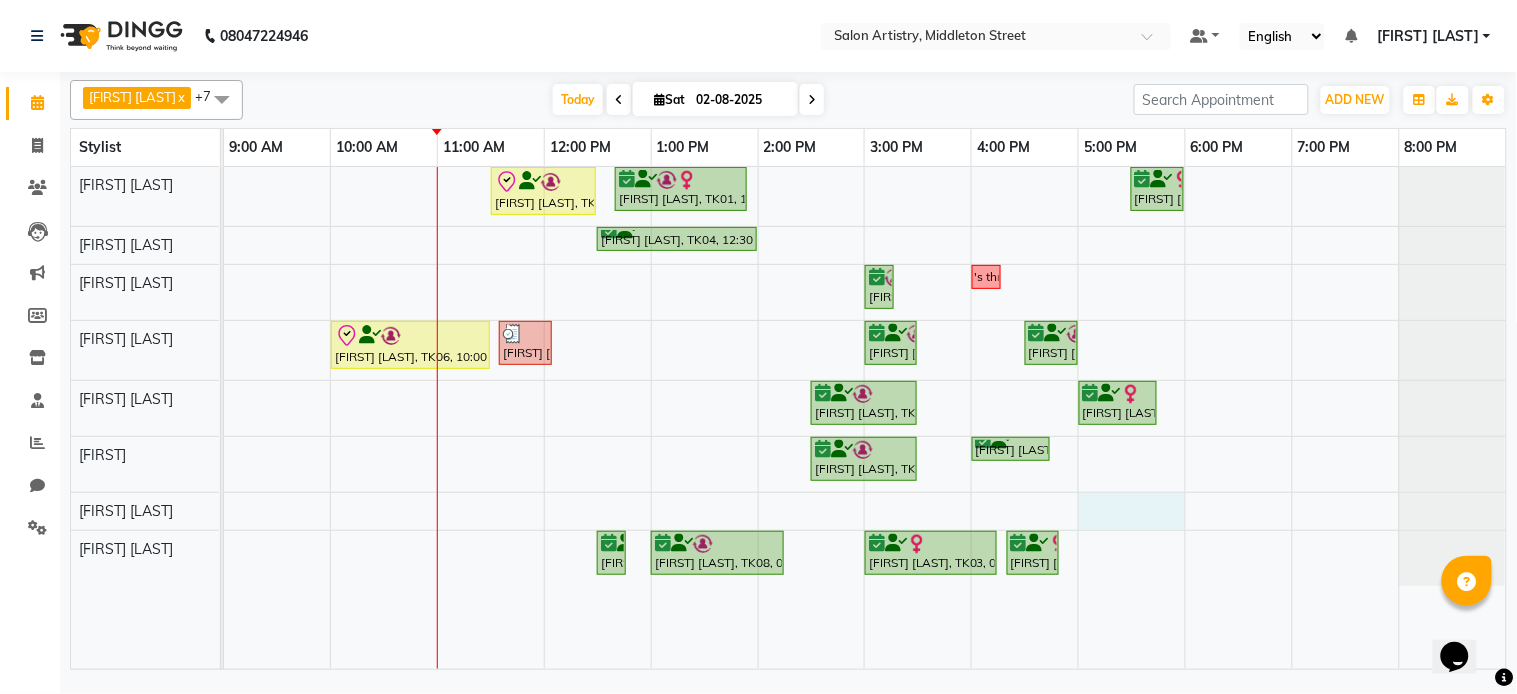 click on "[FIRST] [LAST], TK02, 11:30 AM-12:30 PM, Cut - Hair Cut (Pro)_Wash & Conditioning [NAME], TK01, 12:40 PM-01:55 PM, Hair Colour - Root Touch Up (Without Ammonia) [NAME], TK03, 05:30 PM-06:00 PM, Wash & Plain Dry (With Conditioning)-Upto Mid Back [NAME], TK04, 12:30 PM-02:00 PM, Facial - Radiance - The Therapist Recommended [NAME], TK05, 03:00 PM-03:10 PM, Threading - Eyebrows [NAME]'s threading [NAME], TK06, 10:00 AM-11:30 AM, ESSENTIAL REJUVENATING TREATMENT - DANDRUFF-MEN,Clean Up And Basic Facial - Anti Tan Clean Up (Cv_Monodose Kit (₹1800),BIOSCLAP OIL SHOTS - MEN (WASH INCLUDED) (₹700) [NAME], TK10, 11:35 AM-12:05 PM, Wash & Plain Dry (With Conditioning)-Upto Mid Back [NAME], TK05, 03:00 PM-03:30 PM, HAIR CUT SENIOR STYLIST MEN [NAME], TK07, 04:30 PM-05:00 PM, Cut - Hair Cut Child (Under 12 Years)_Wash & Conditioning" at bounding box center [865, 418] 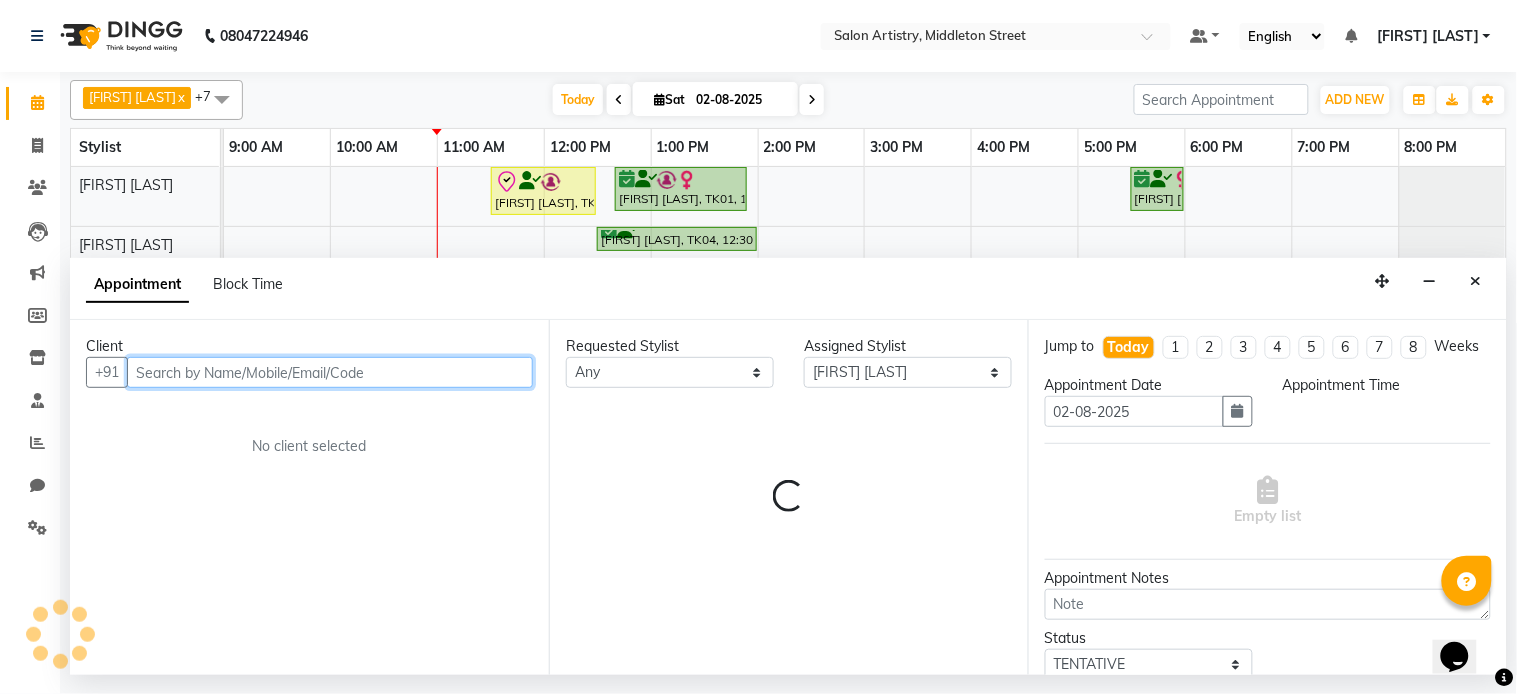 select on "1020" 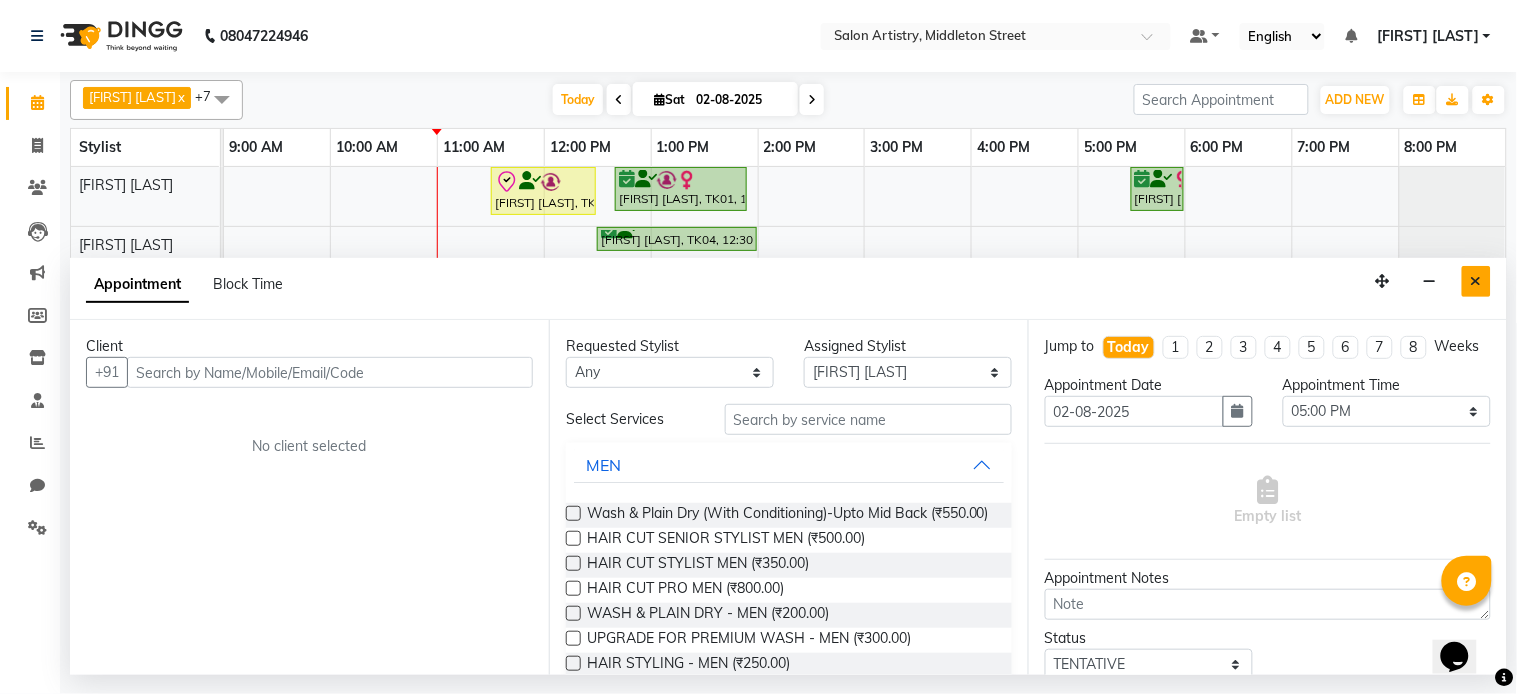 click at bounding box center [1476, 281] 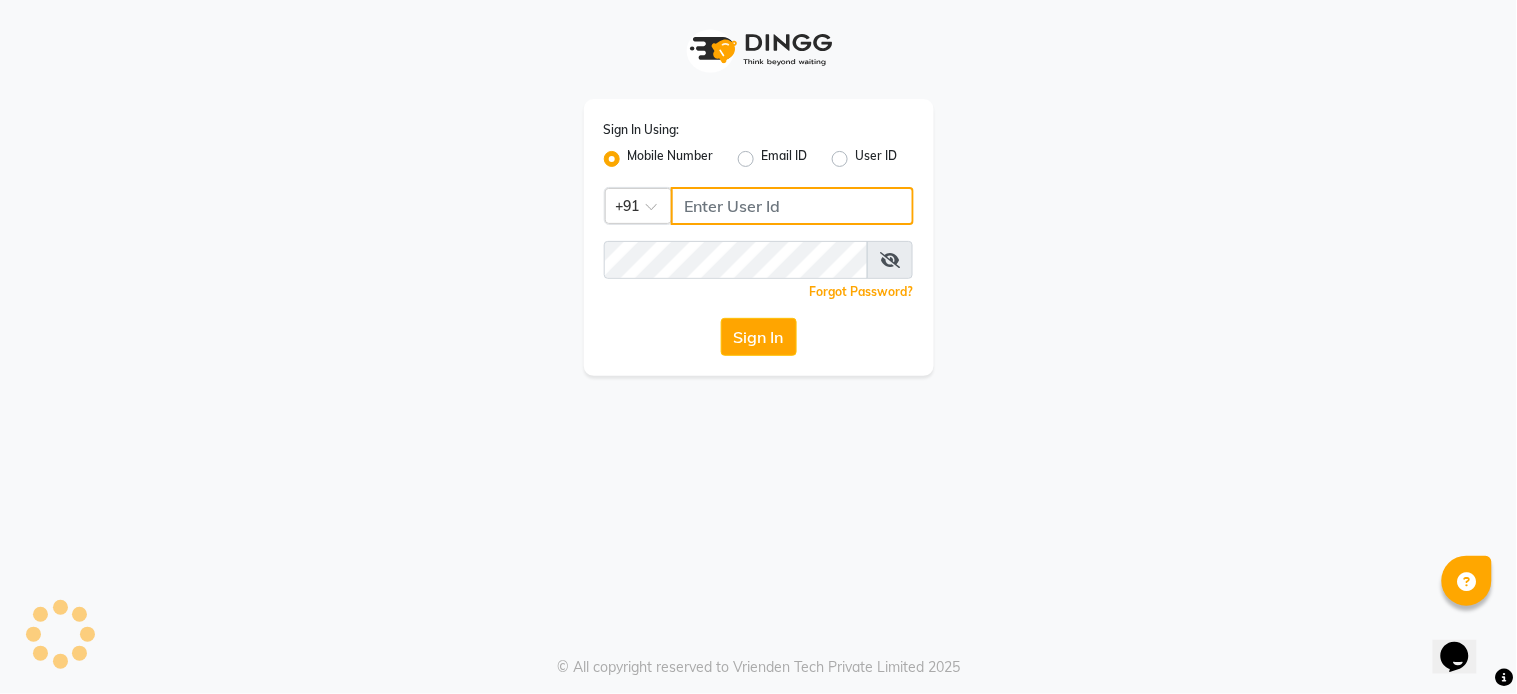 type on "7278274131" 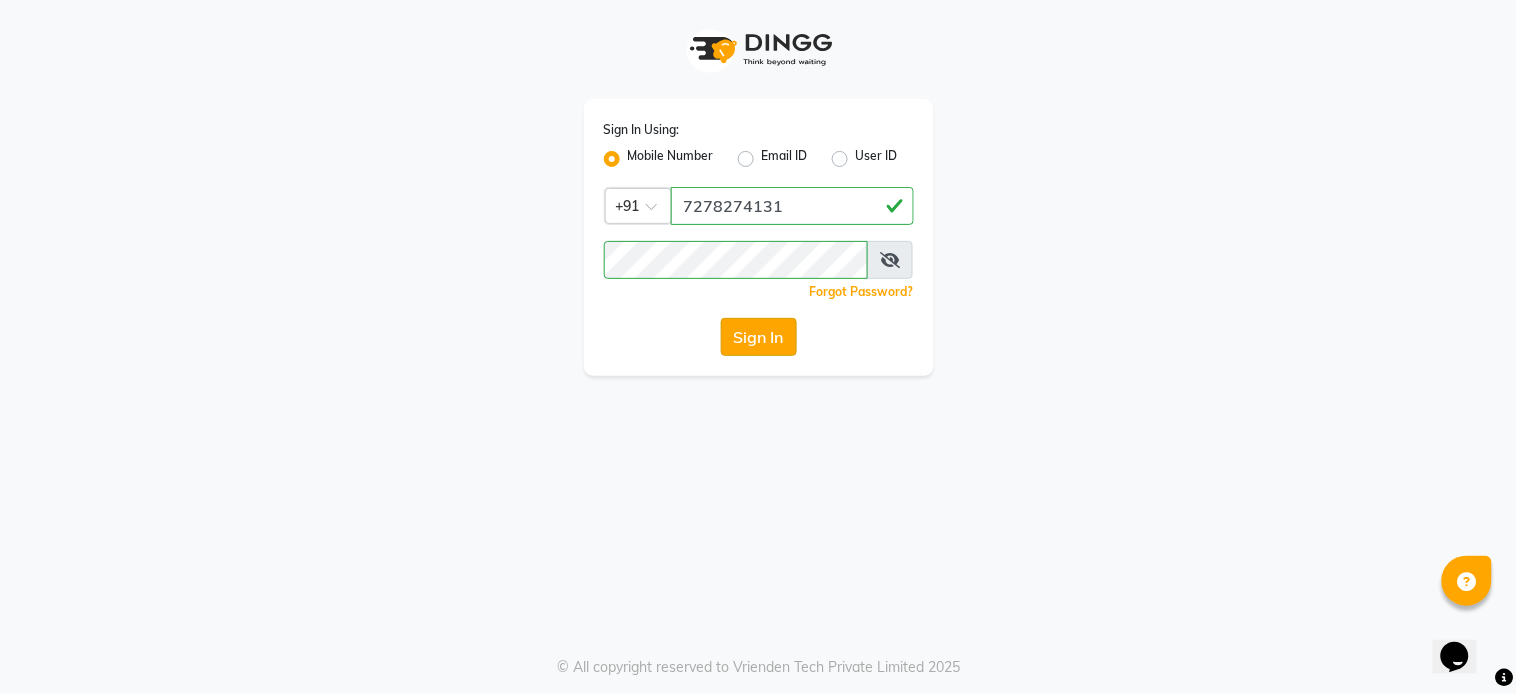 click on "Sign In" 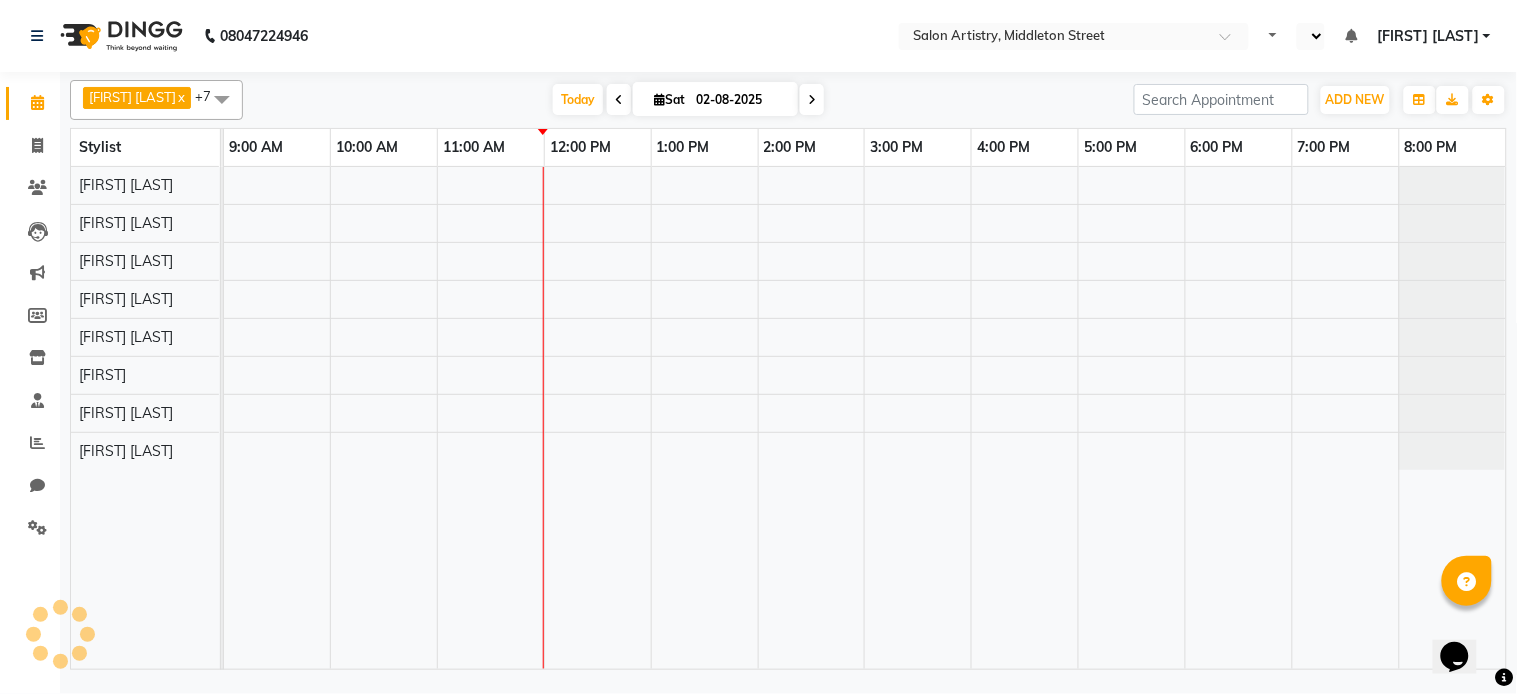 select on "en" 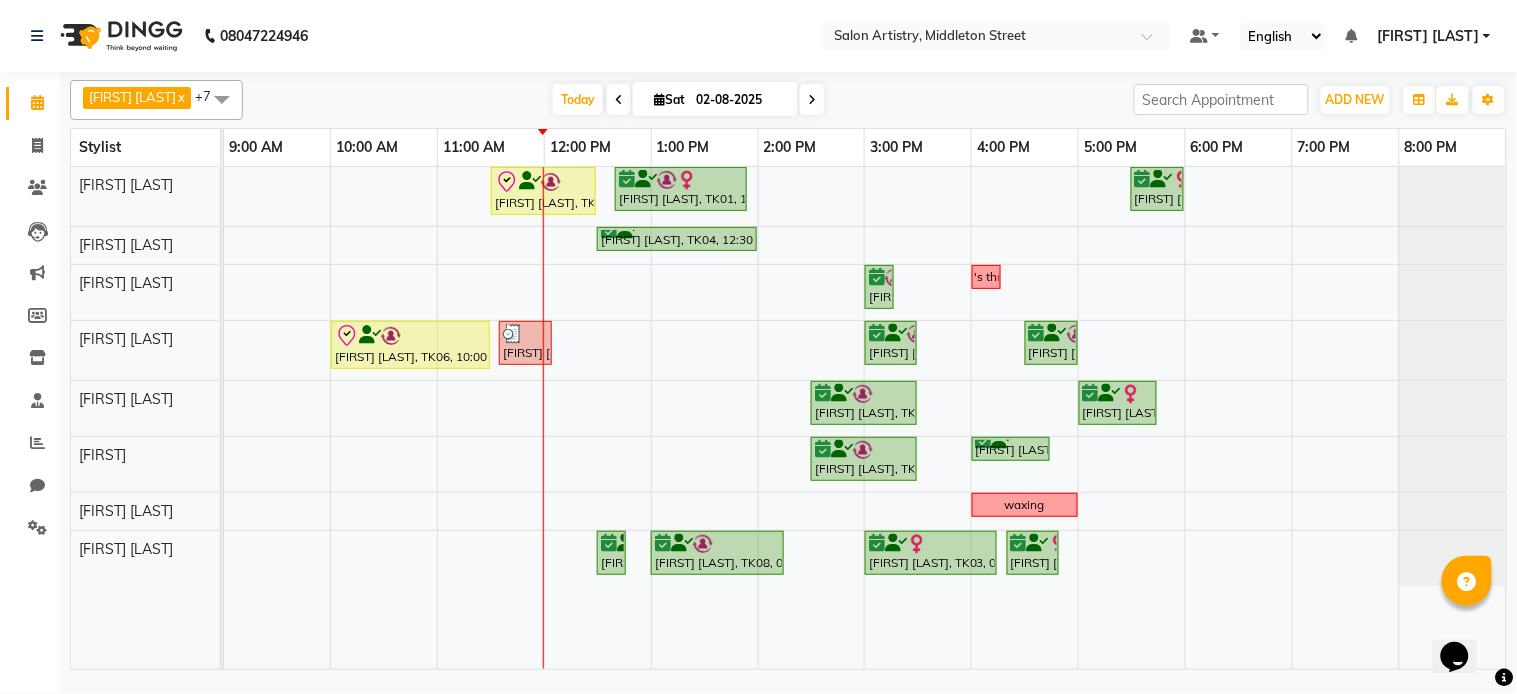 click at bounding box center (812, 100) 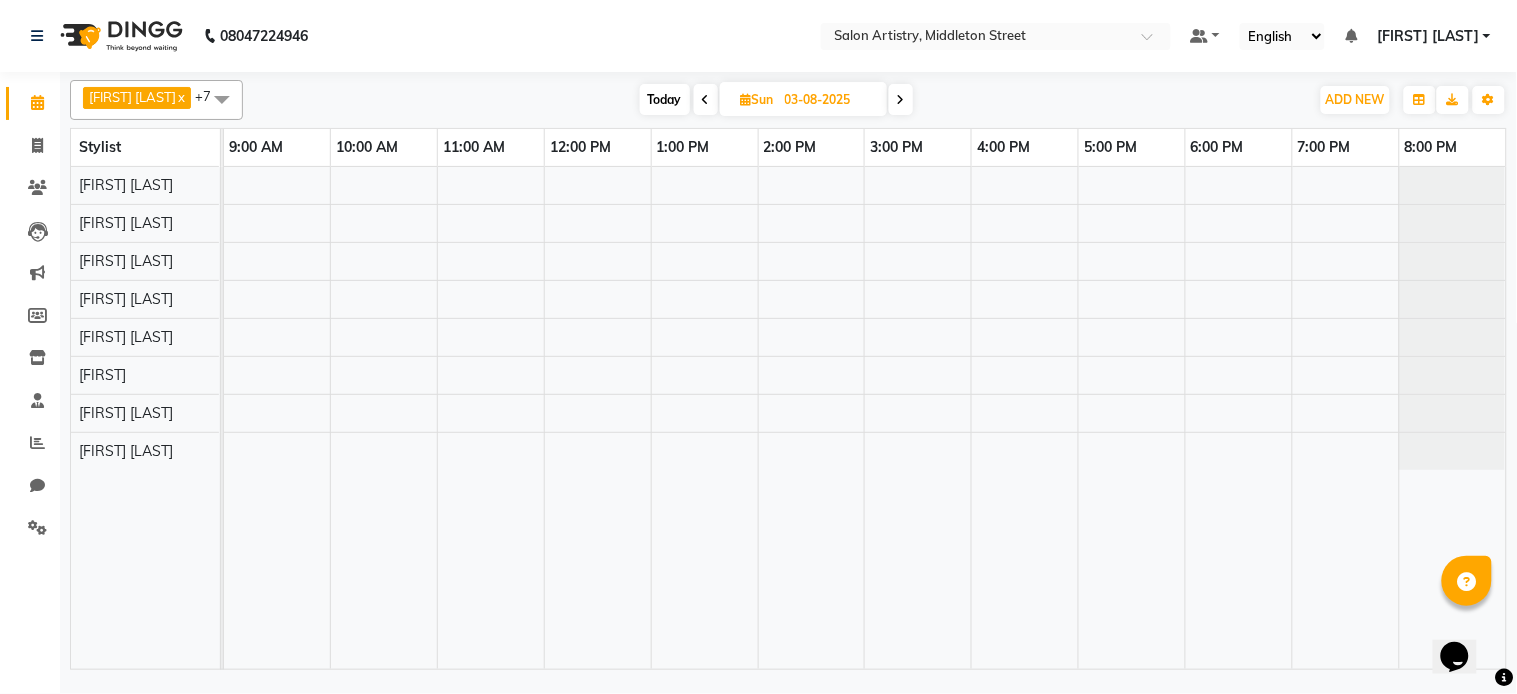 click on "Sun" at bounding box center [757, 99] 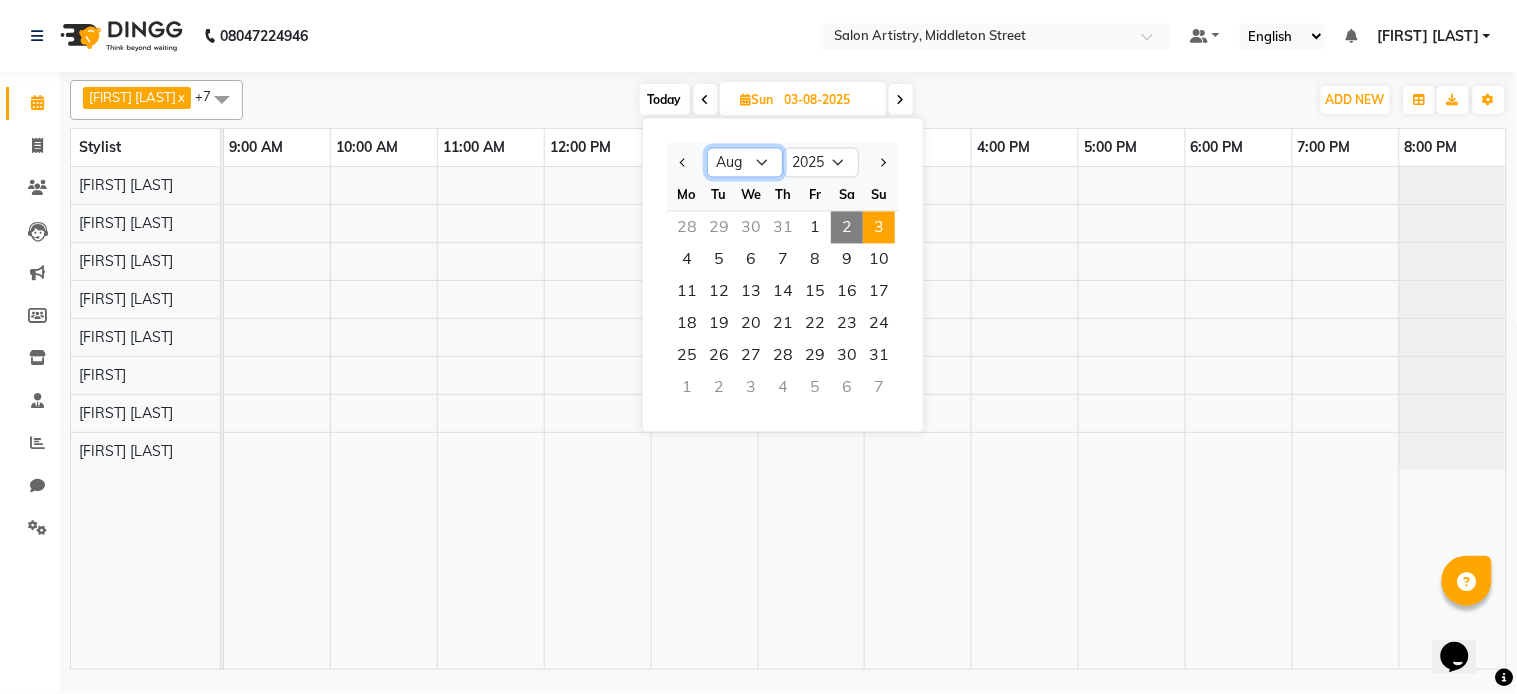click on "Jan Feb Mar Apr May Jun Jul Aug Sep Oct Nov Dec" at bounding box center (745, 163) 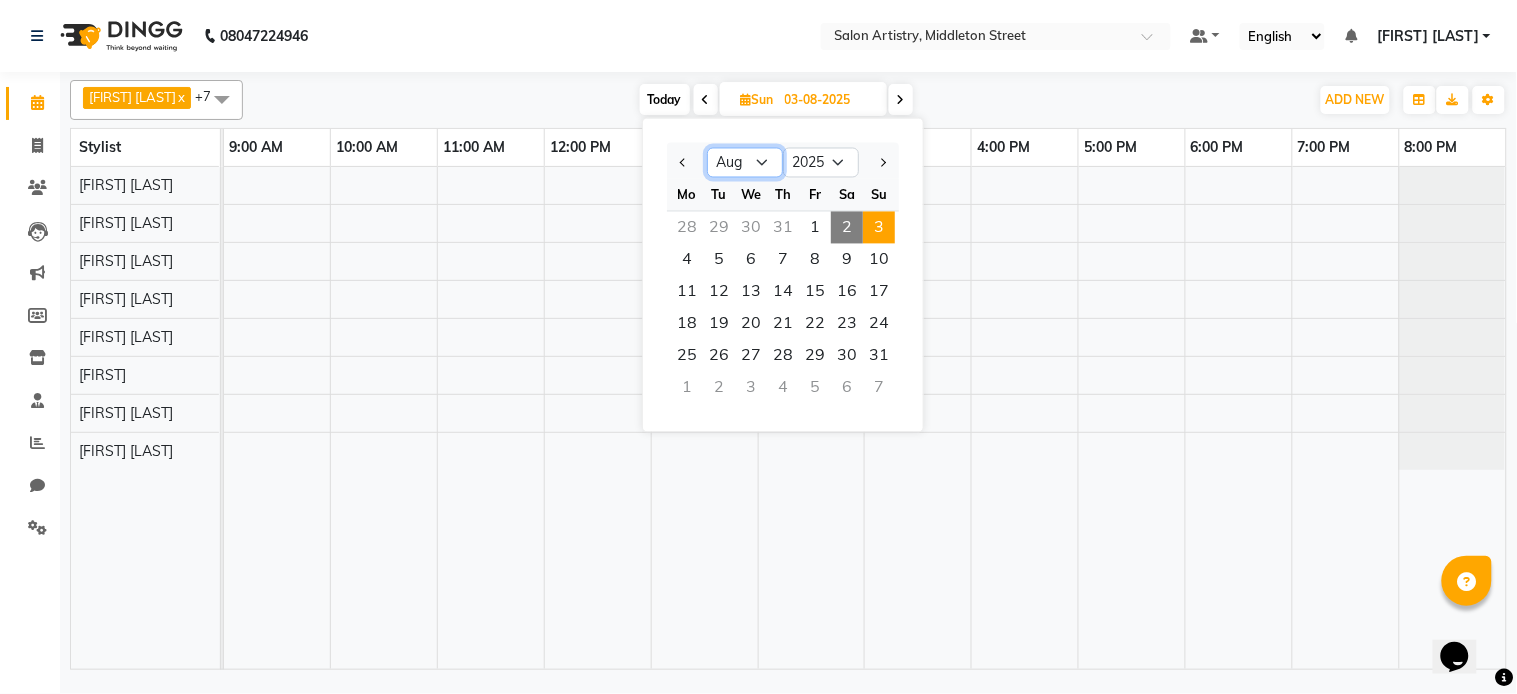 select on "7" 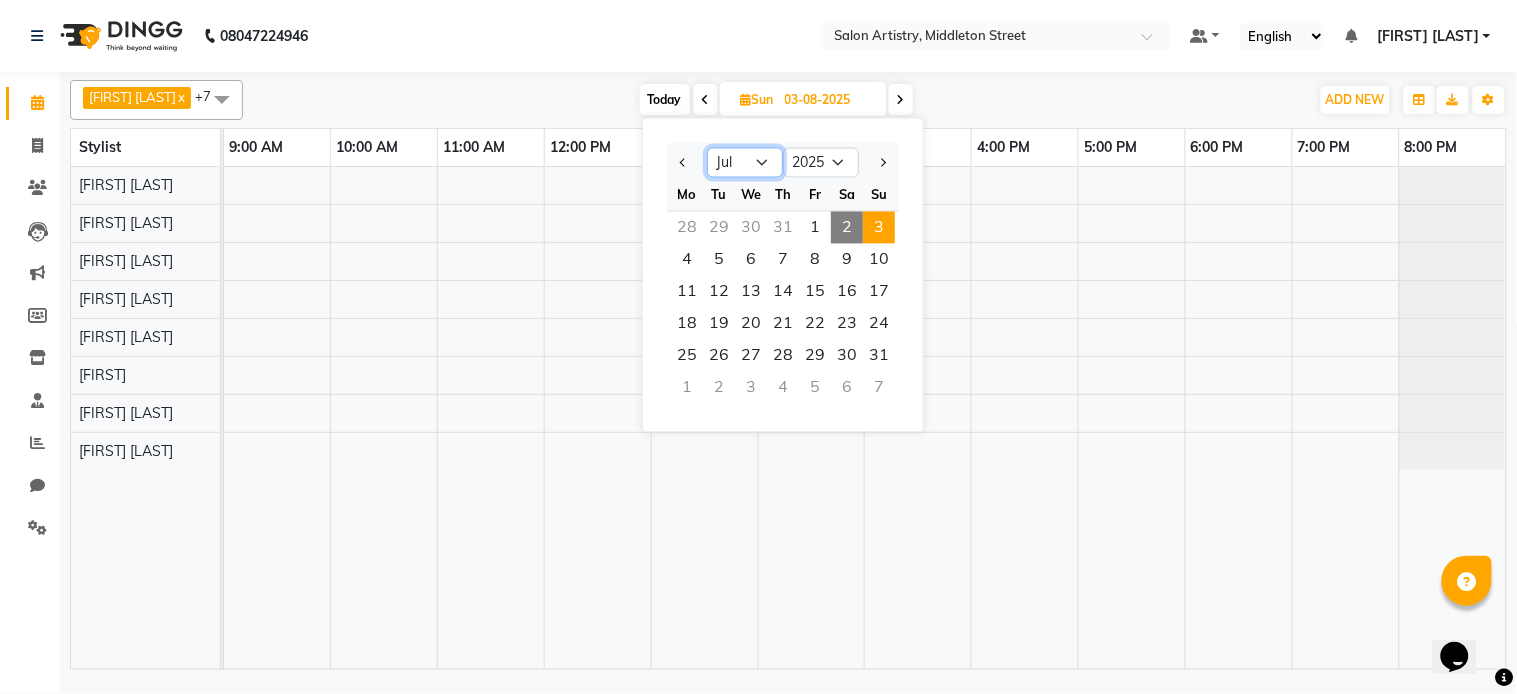 click on "Jan Feb Mar Apr May Jun Jul Aug Sep Oct Nov Dec" at bounding box center [745, 163] 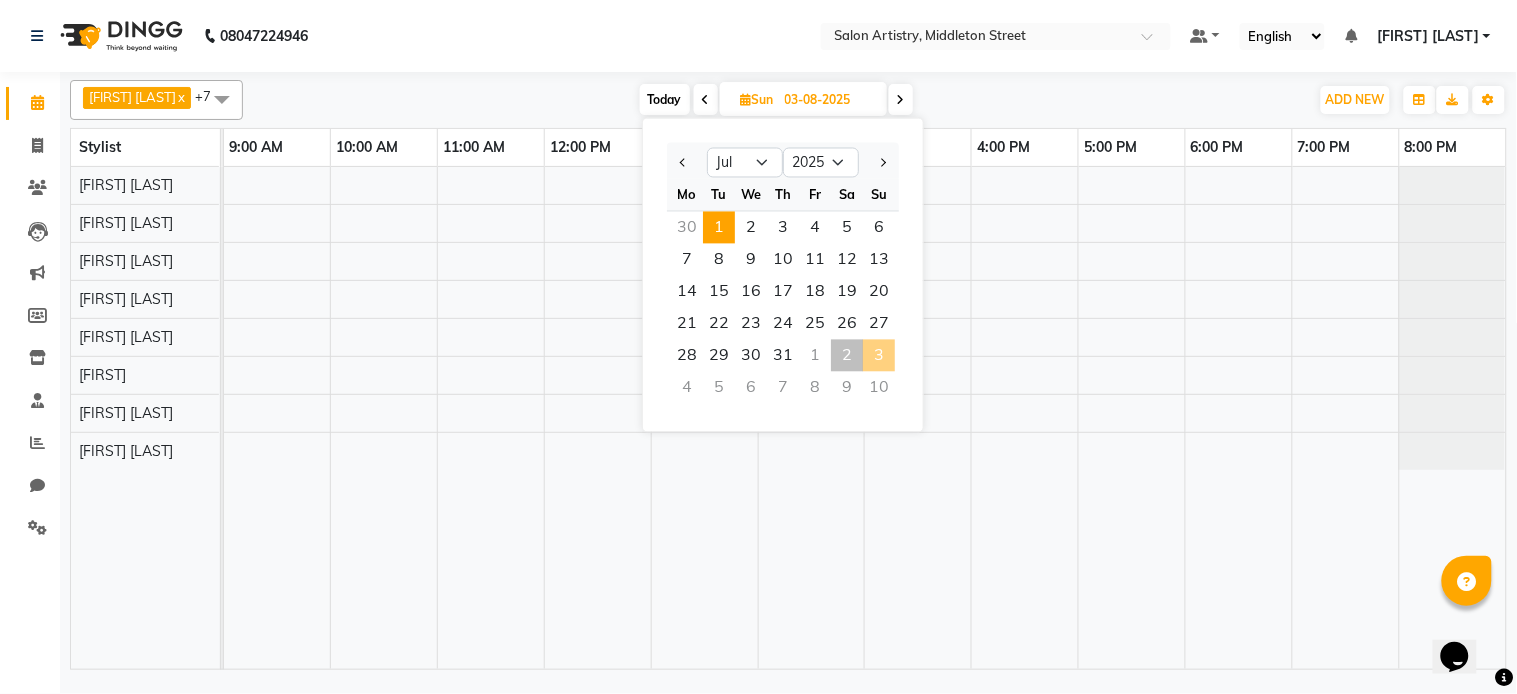 click on "1" at bounding box center (719, 228) 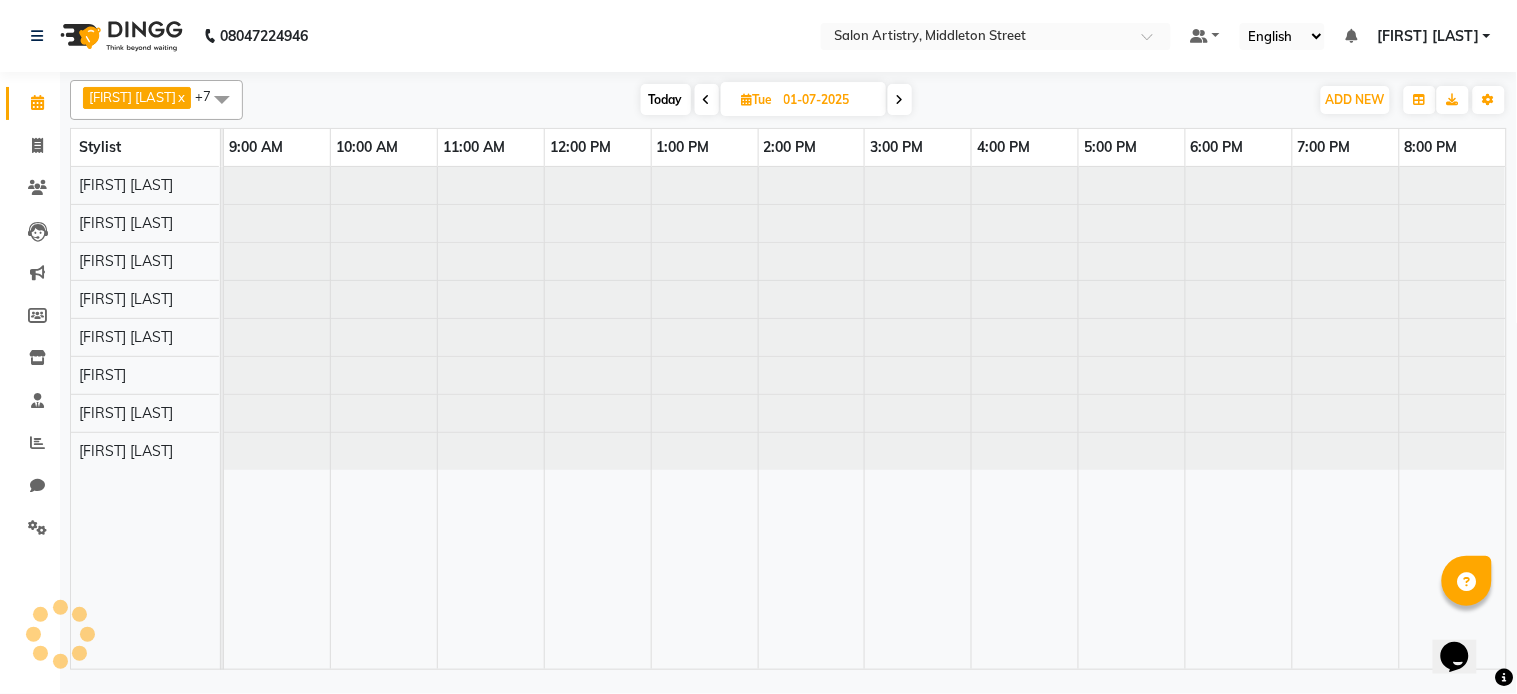 click at bounding box center (224, 223) 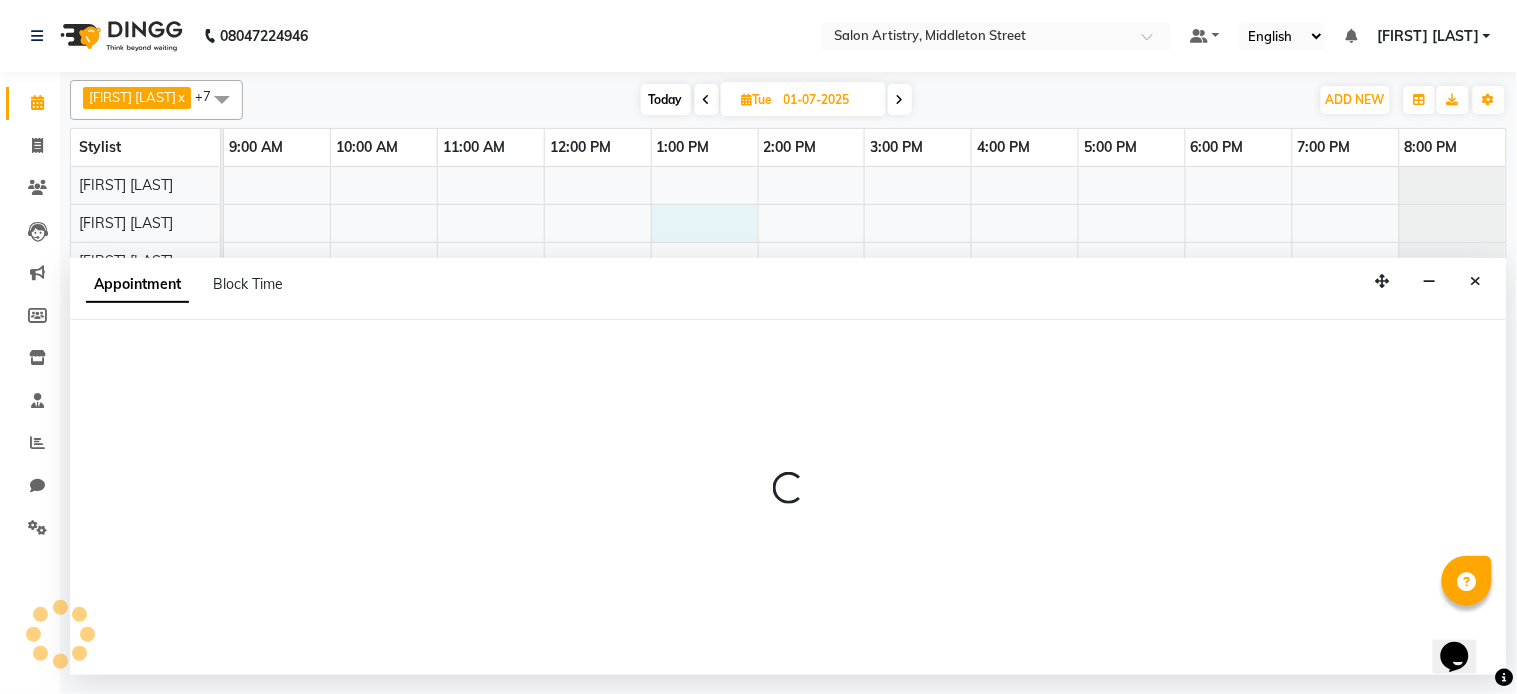 select on "79859" 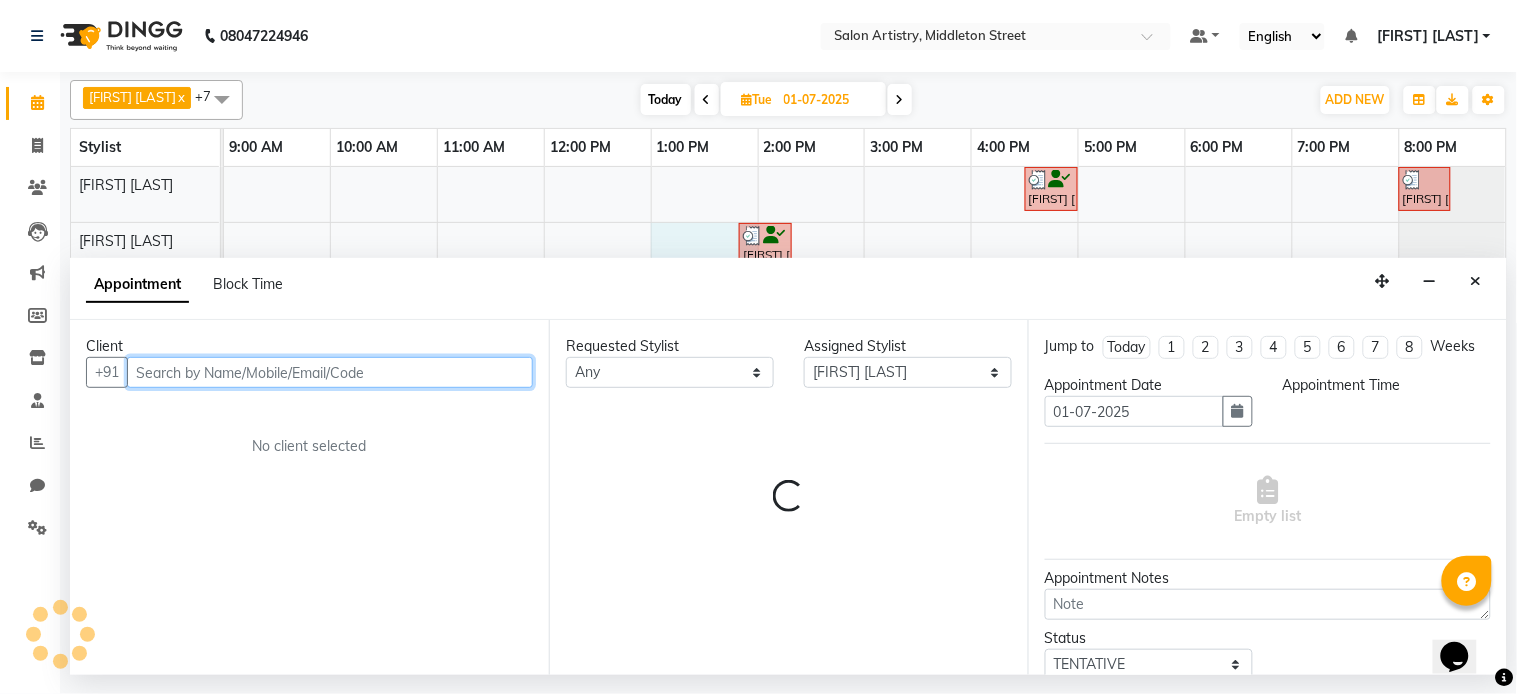 select on "780" 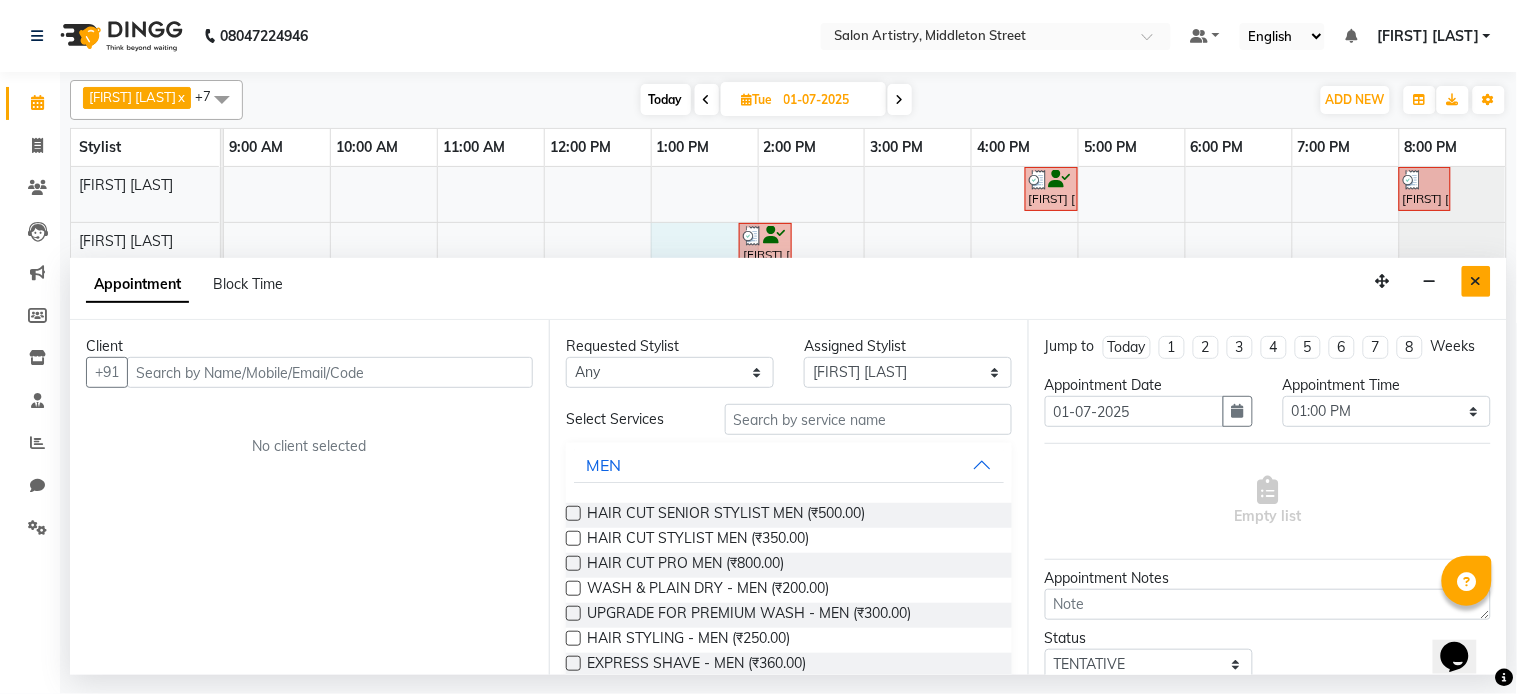 click at bounding box center [1476, 281] 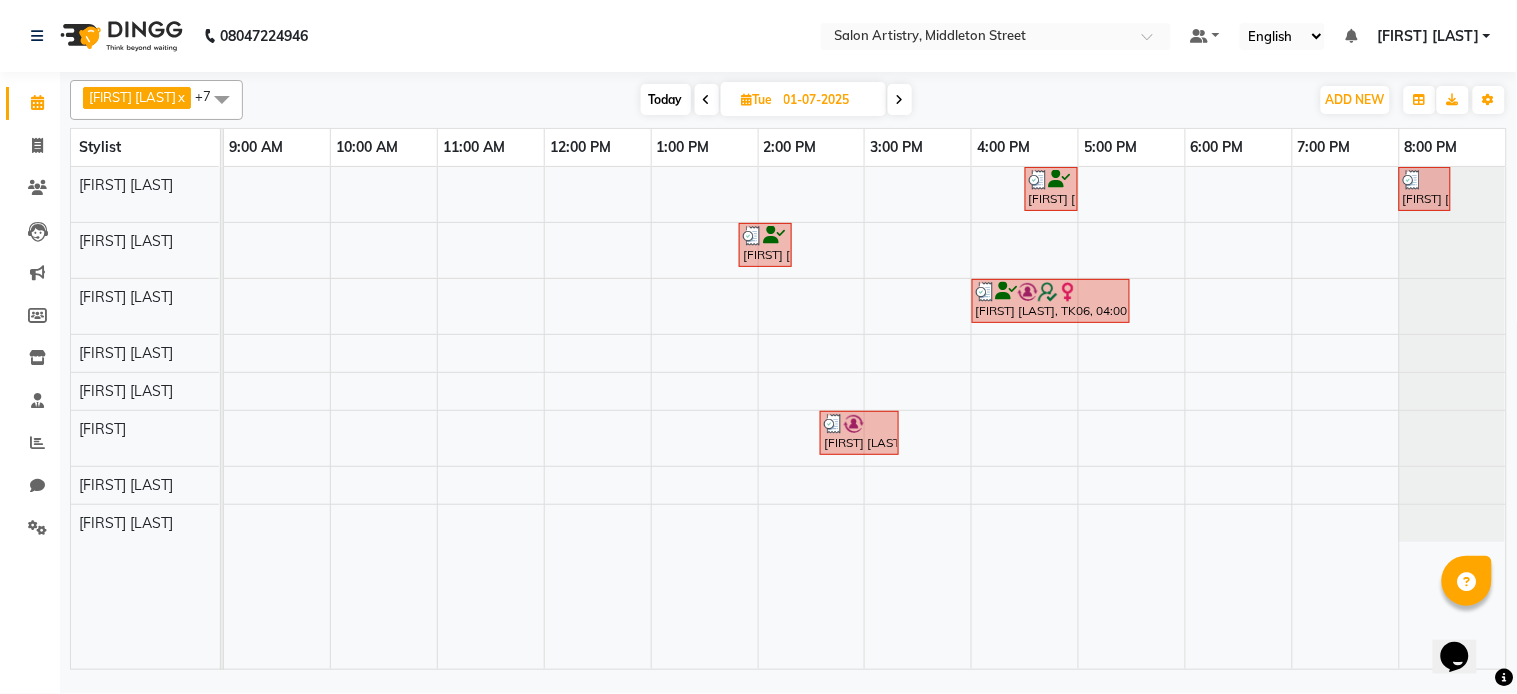 click at bounding box center (900, 100) 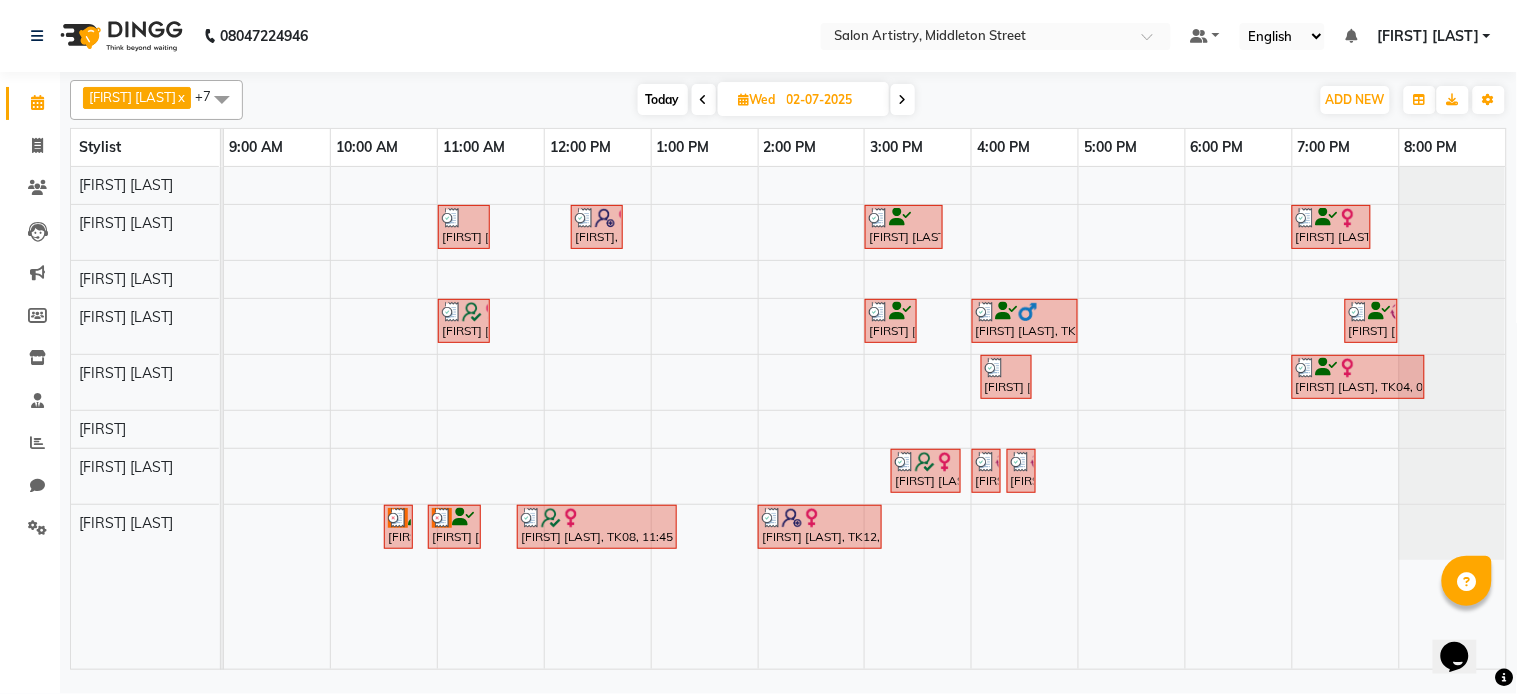 click at bounding box center (903, 99) 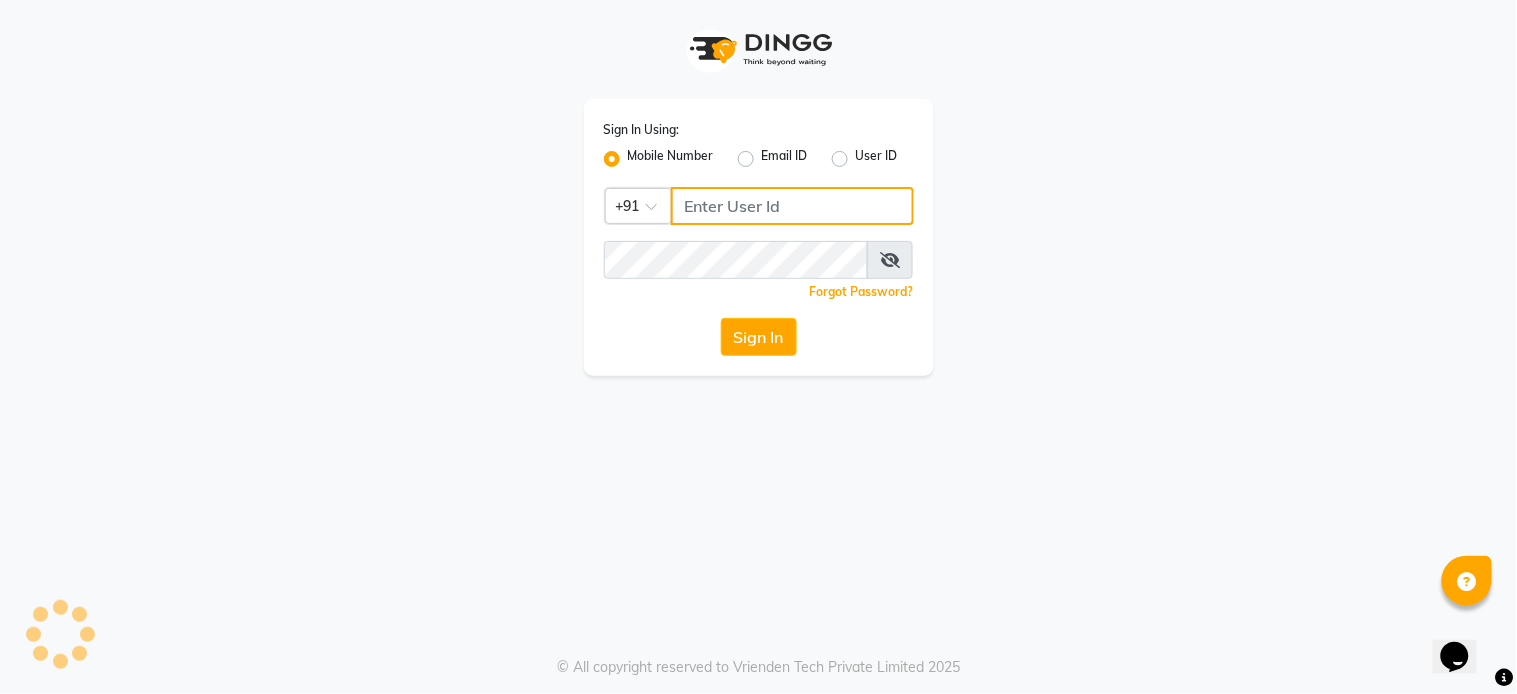 type on "7278274131" 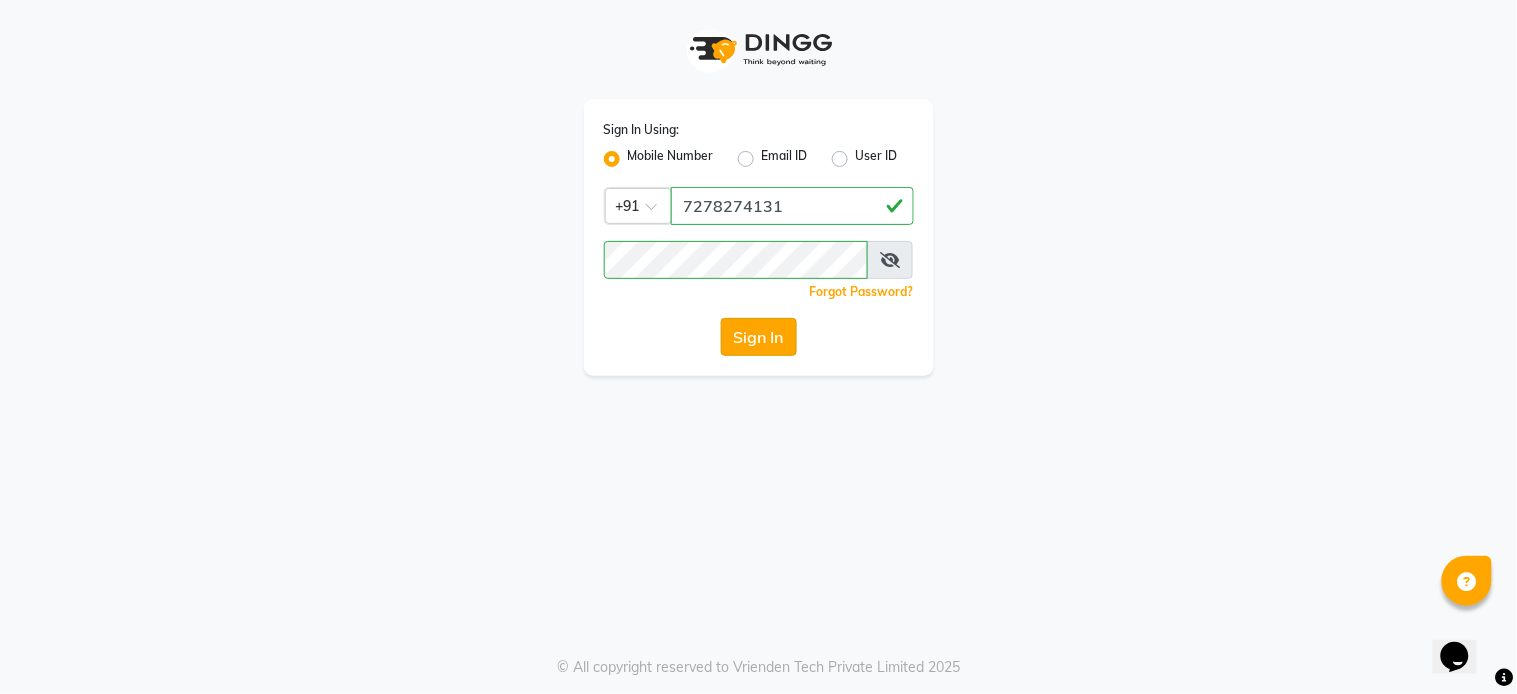 click on "Sign In" 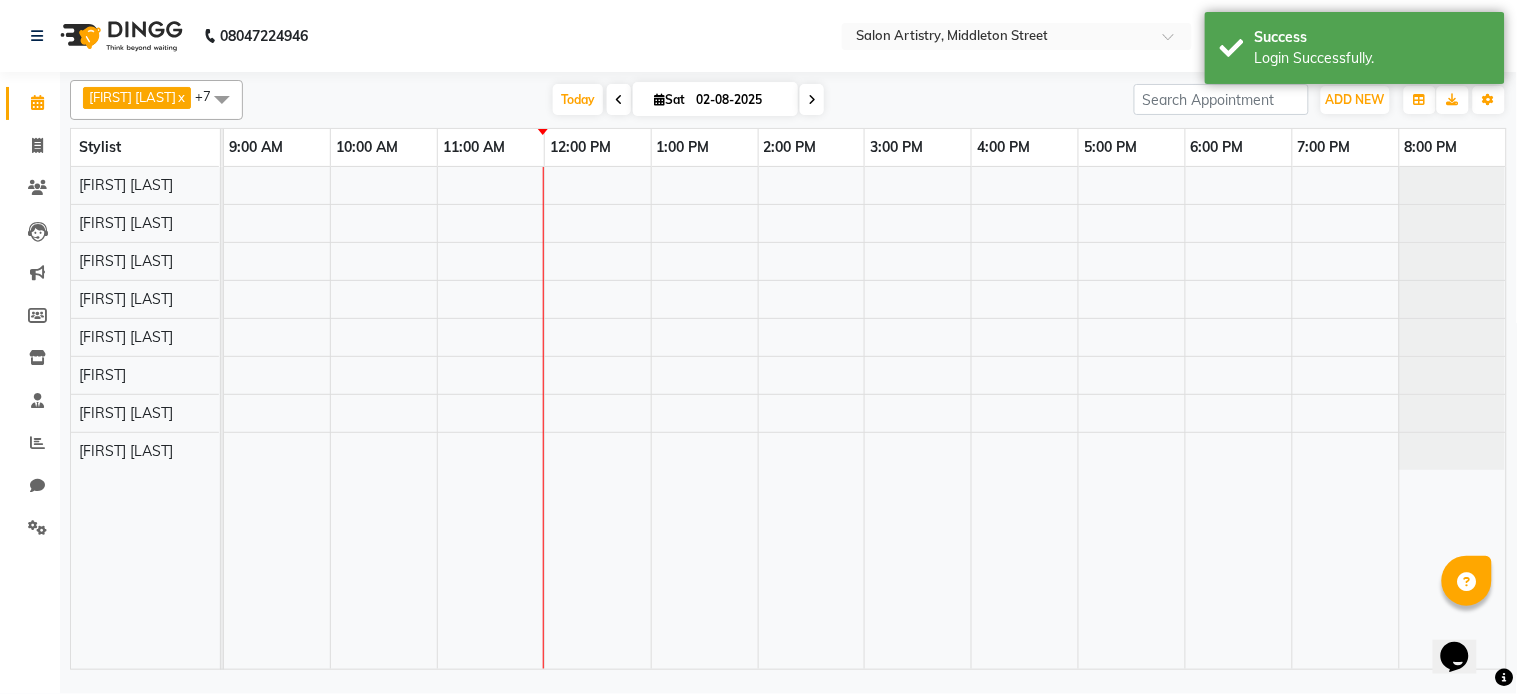 select on "en" 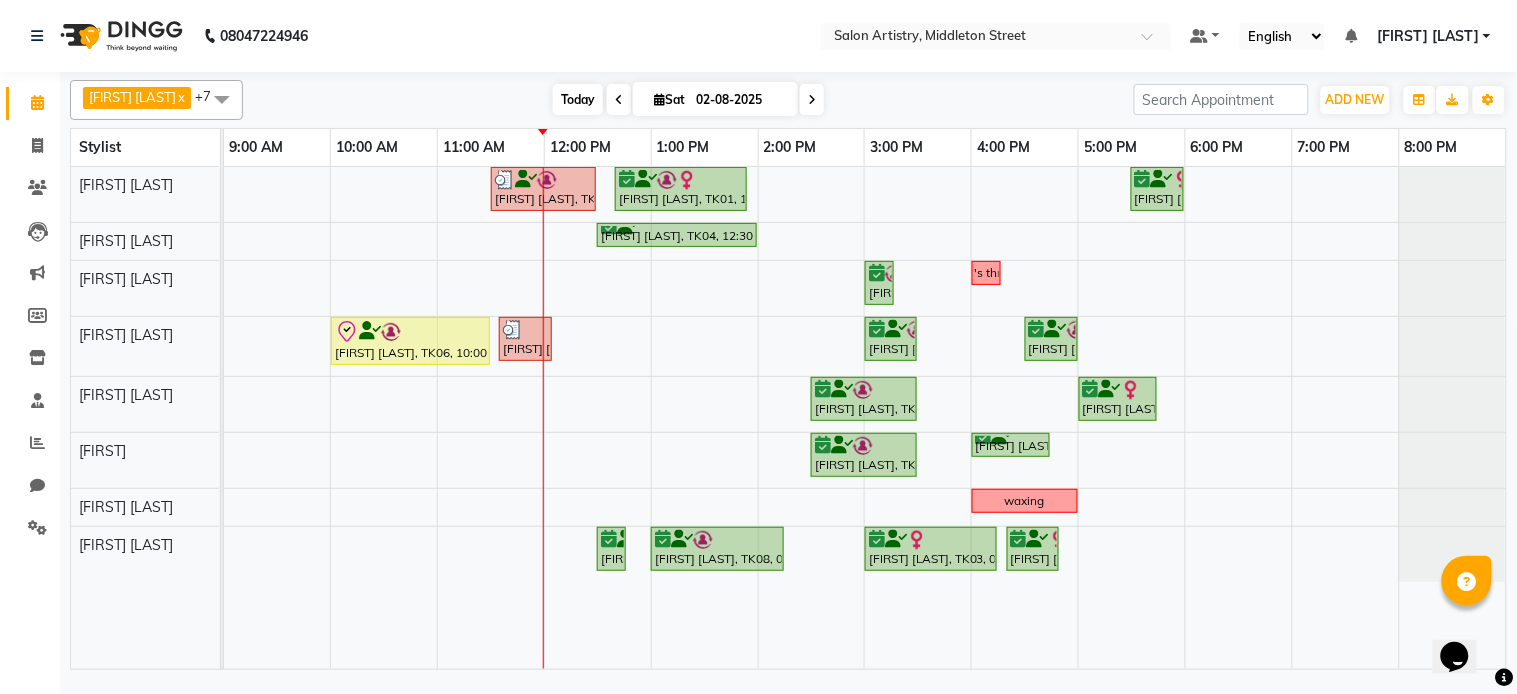 click on "Today" at bounding box center (578, 99) 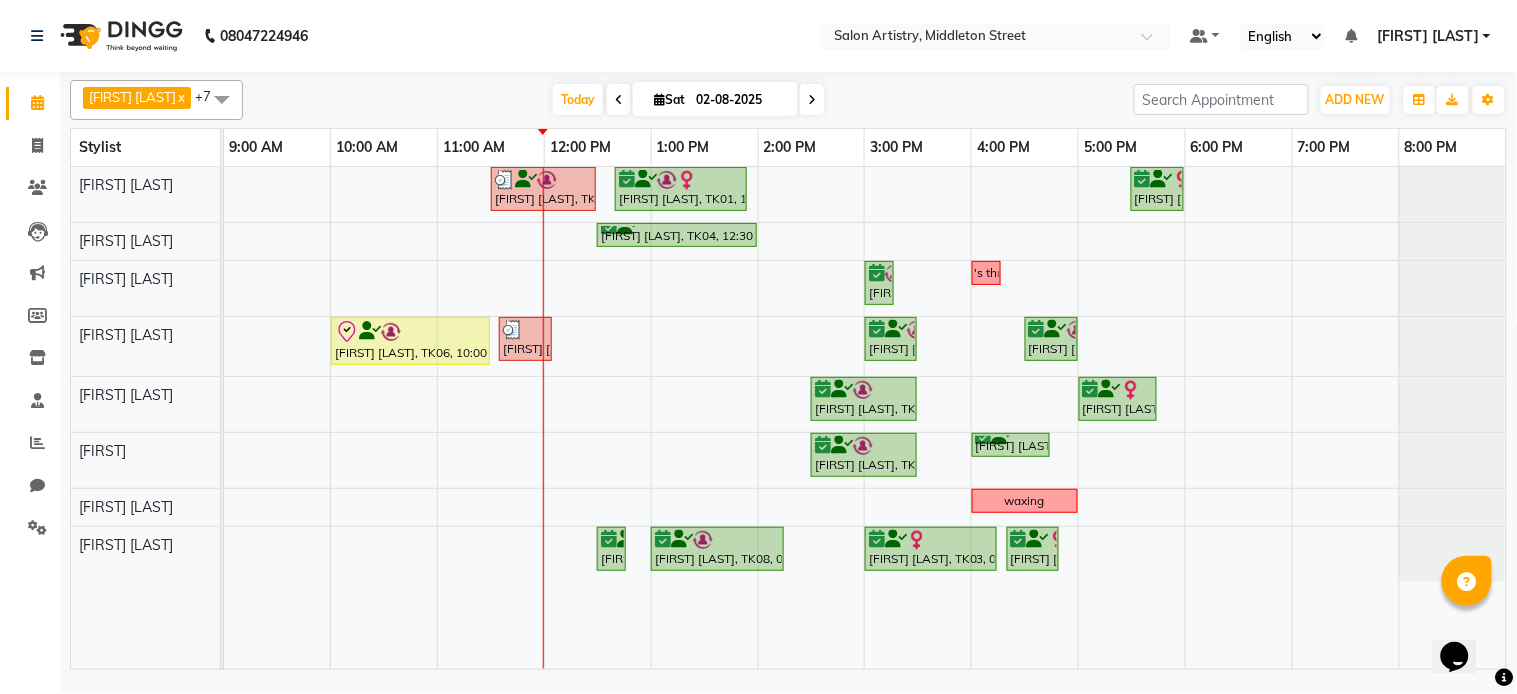 click at bounding box center (659, 99) 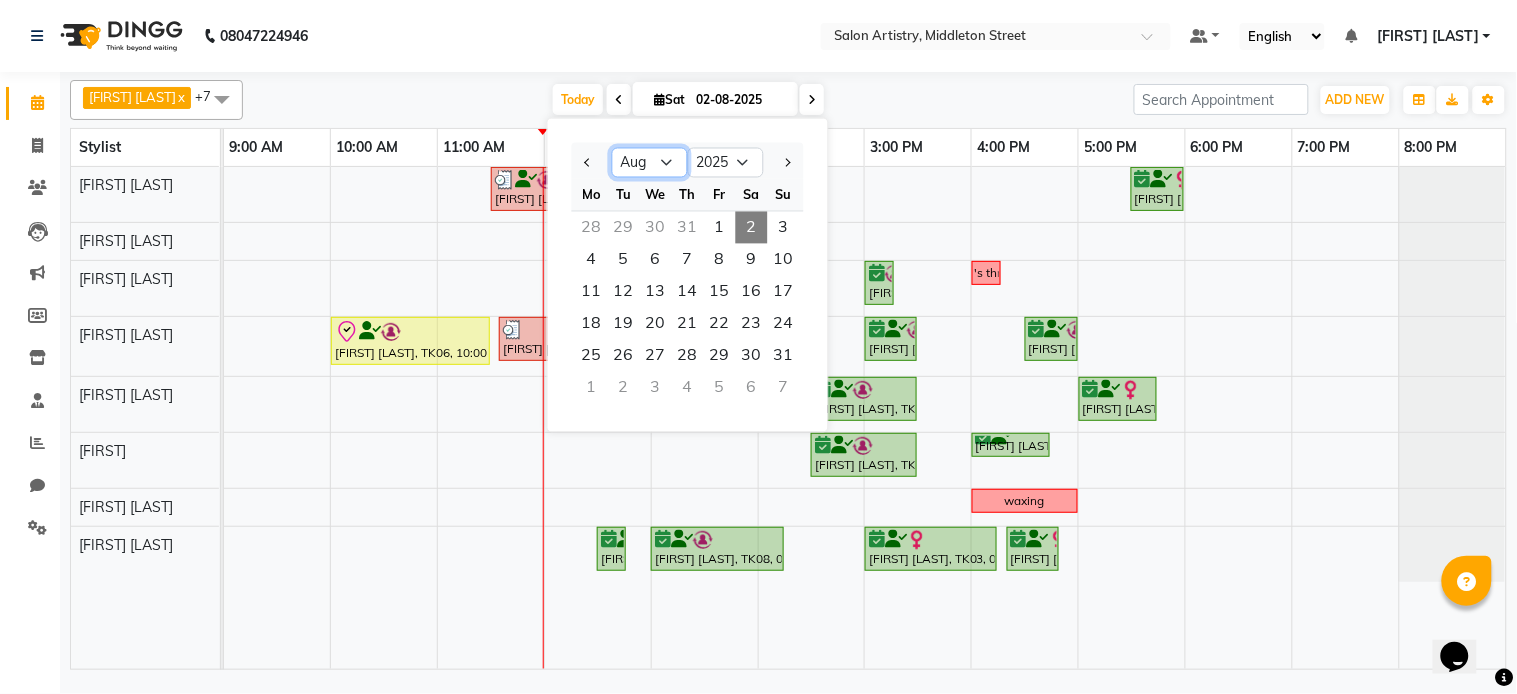 click on "Jan Feb Mar Apr May Jun Jul Aug Sep Oct Nov Dec" at bounding box center (650, 163) 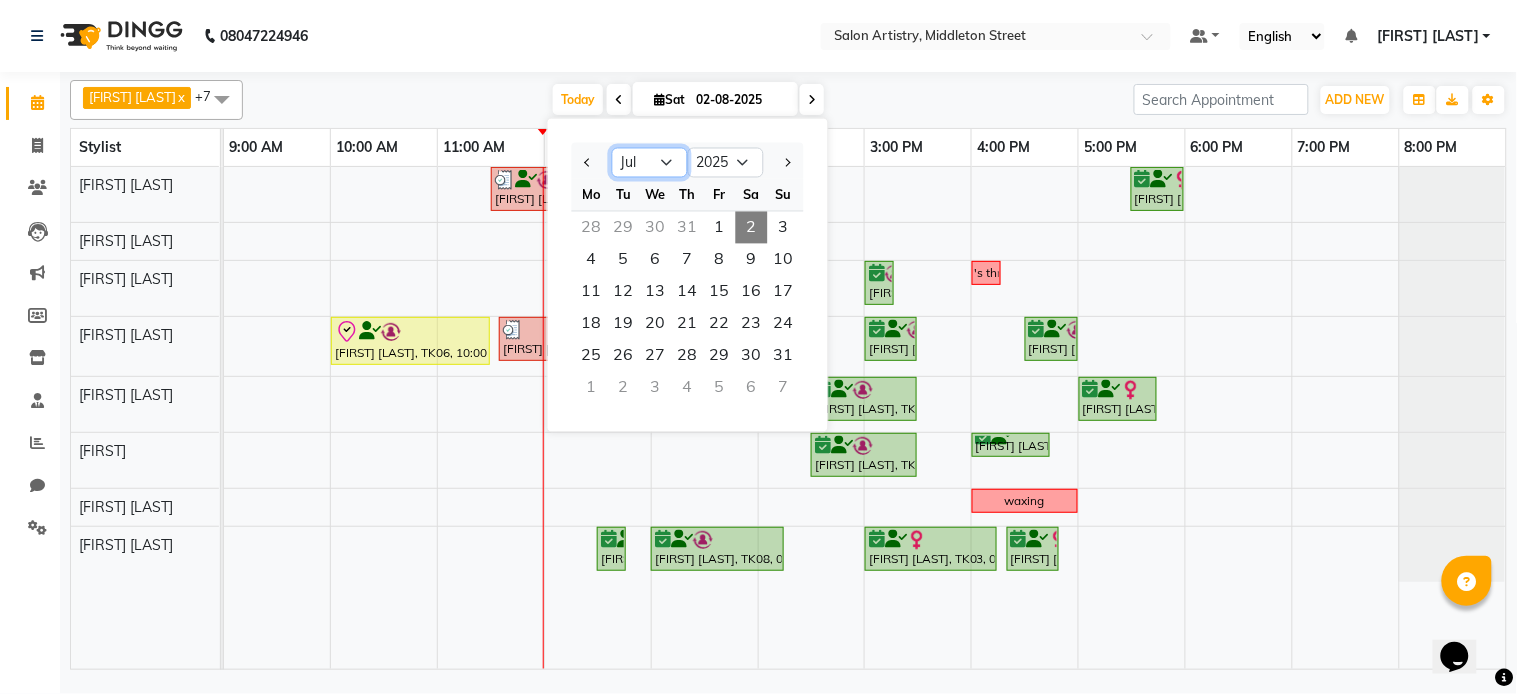 click on "Jan Feb Mar Apr May Jun Jul Aug Sep Oct Nov Dec" at bounding box center [650, 163] 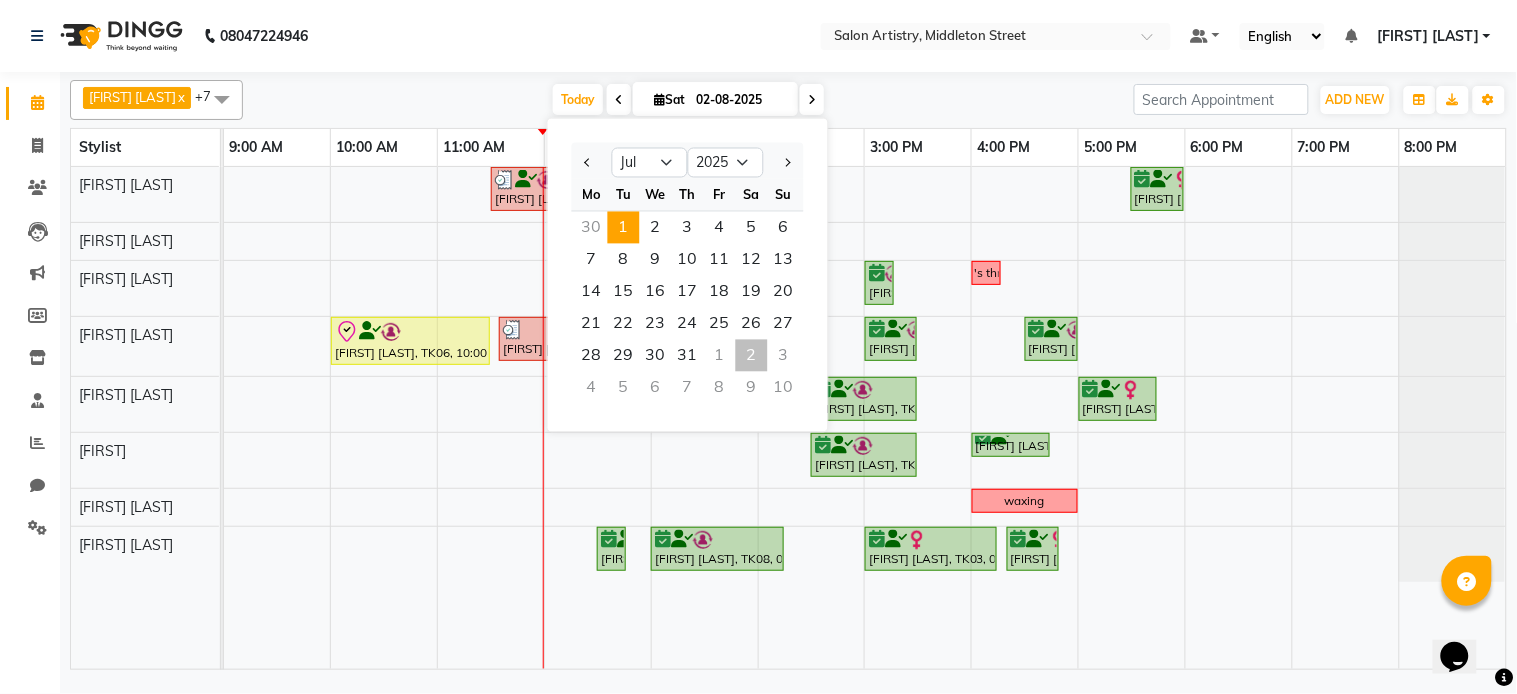click on "1" at bounding box center (624, 228) 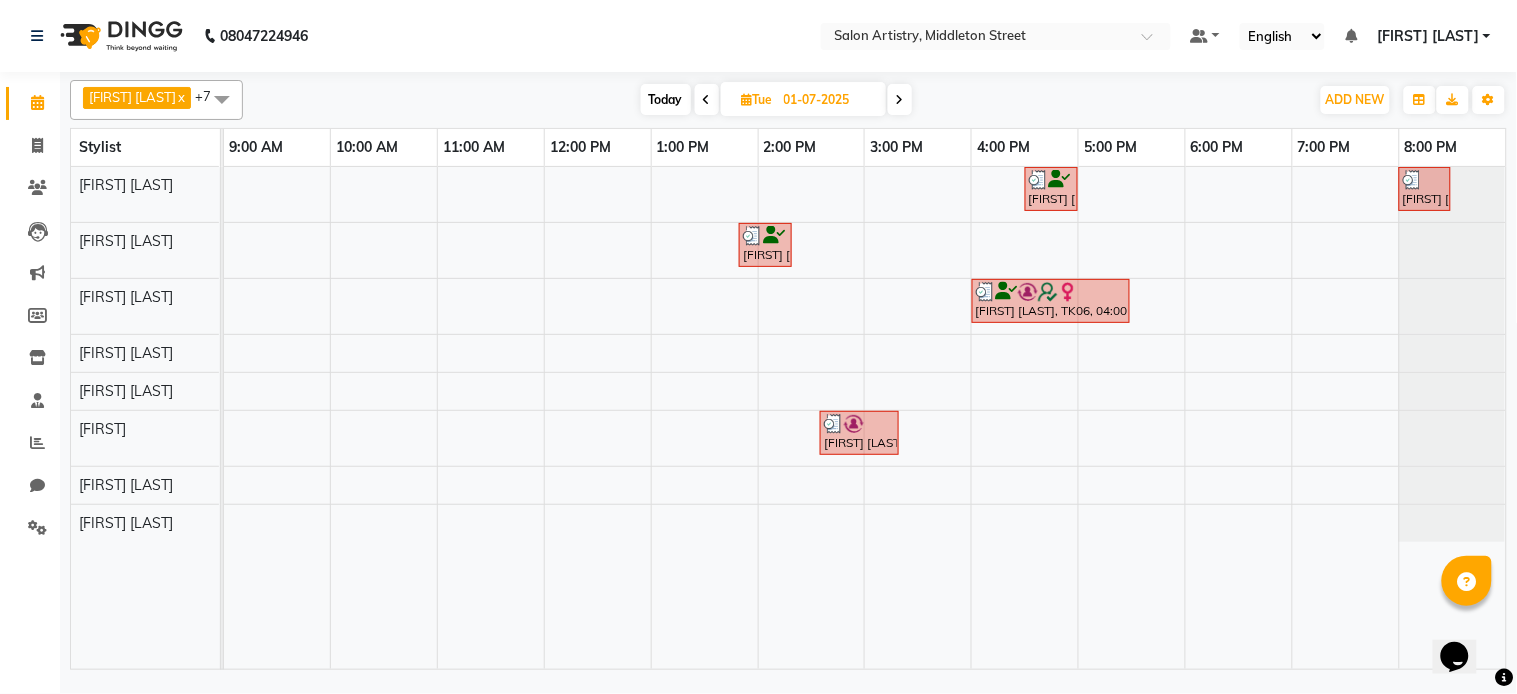 click at bounding box center (900, 100) 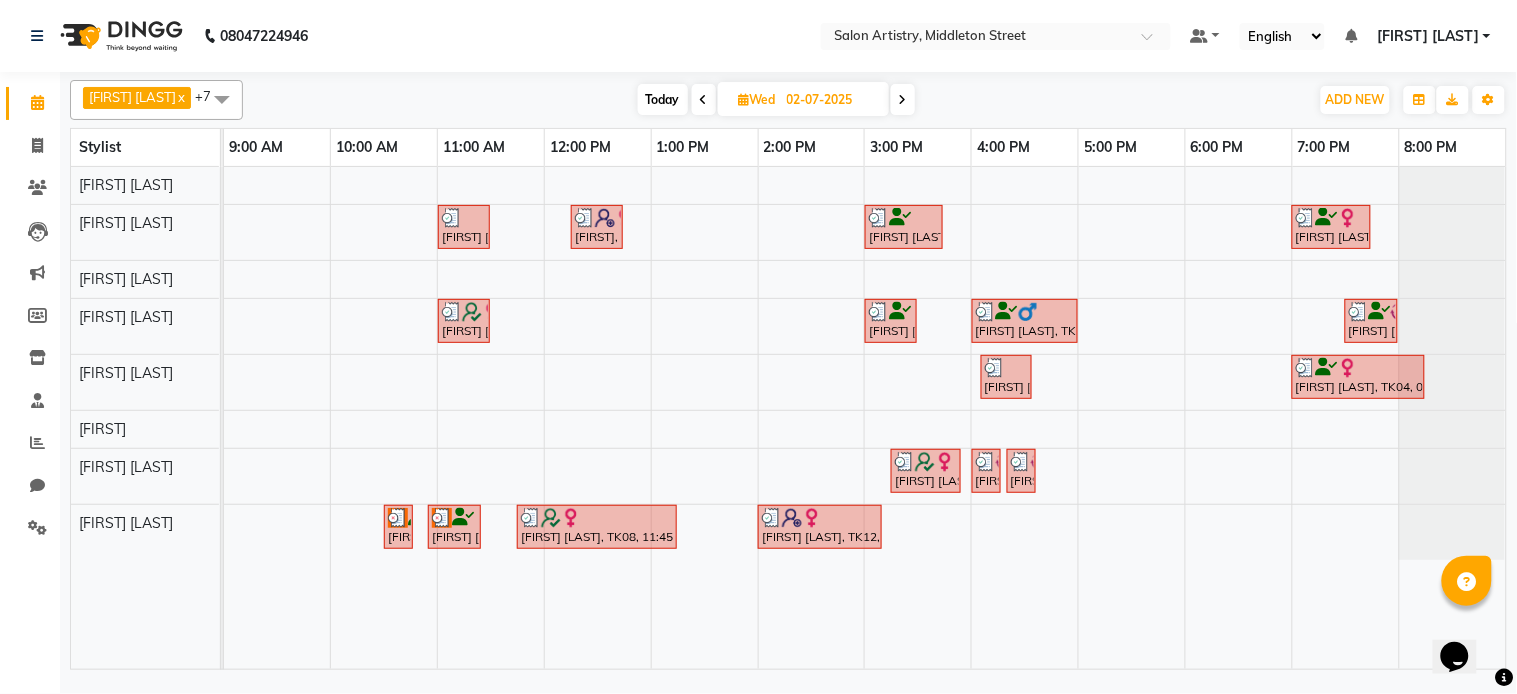 click at bounding box center [903, 99] 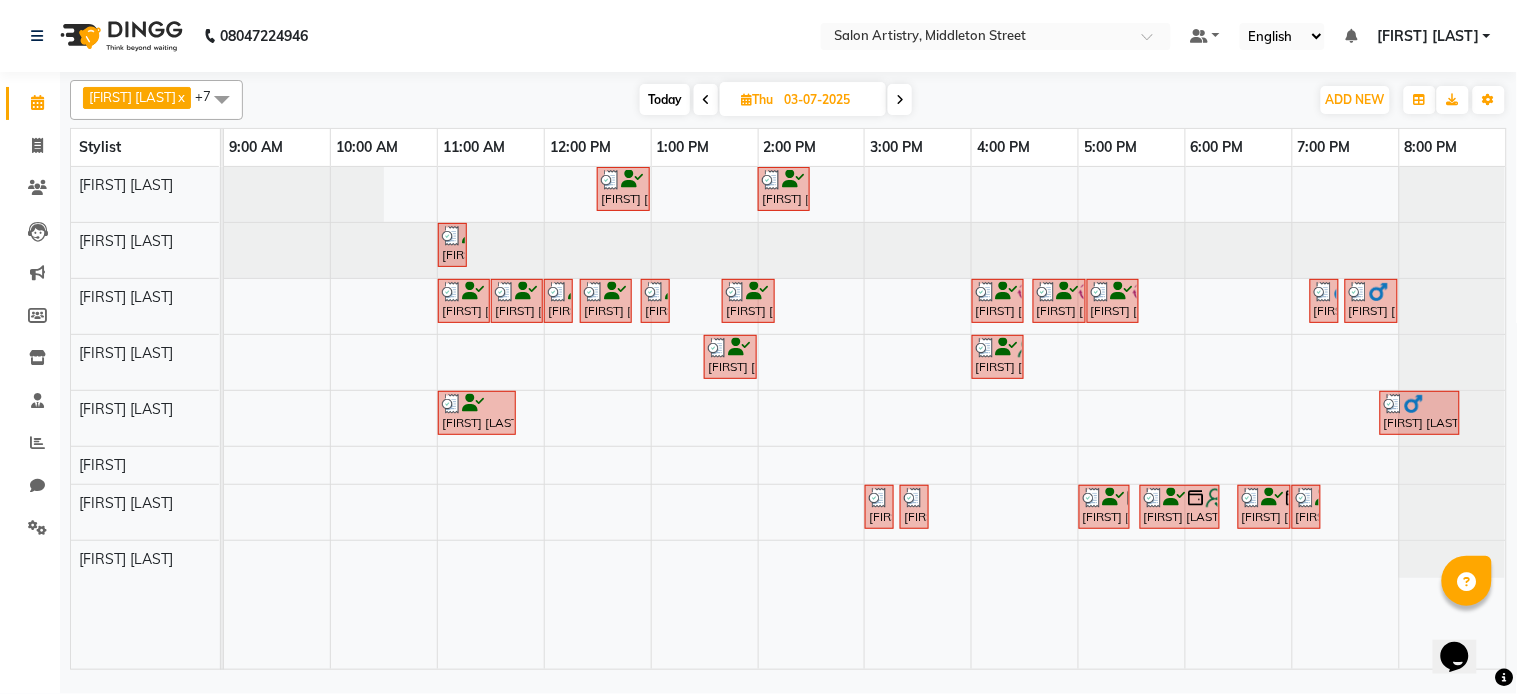 click at bounding box center [900, 100] 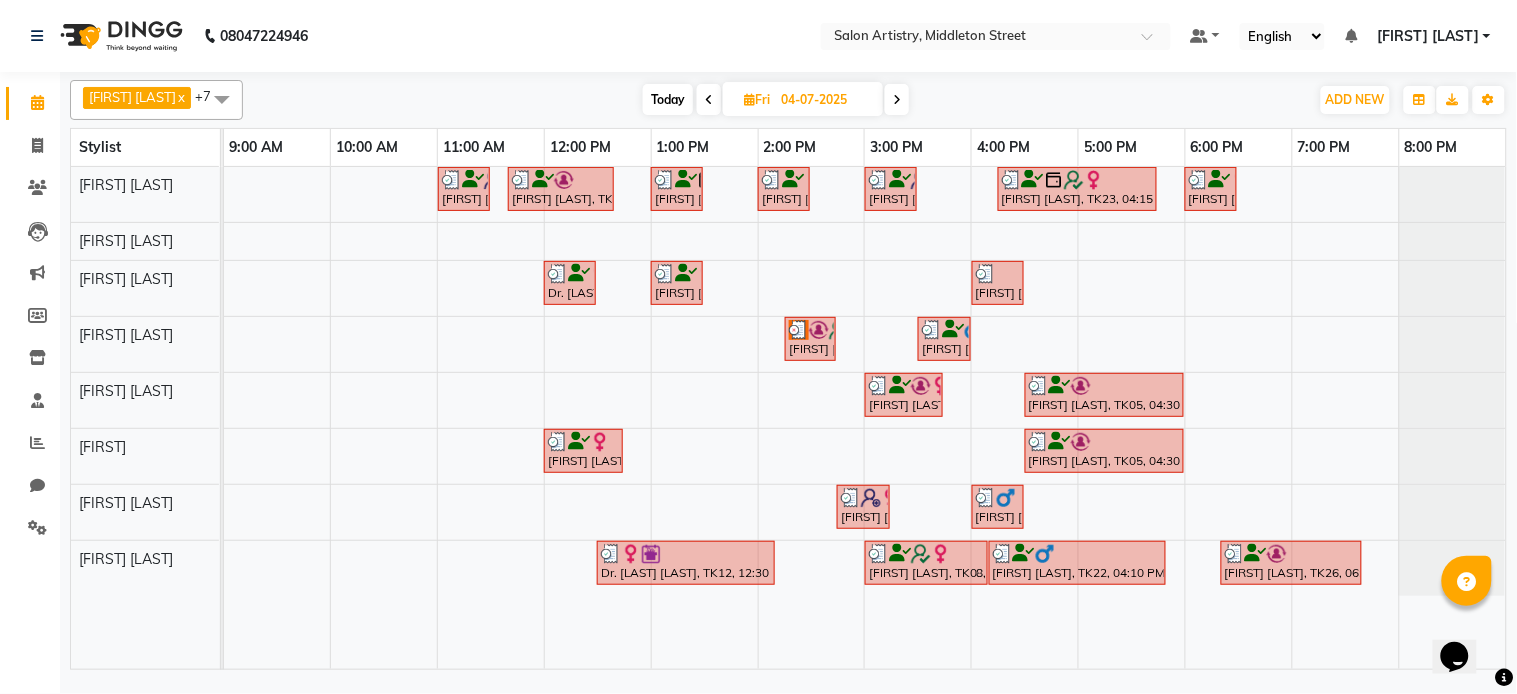 click at bounding box center [897, 100] 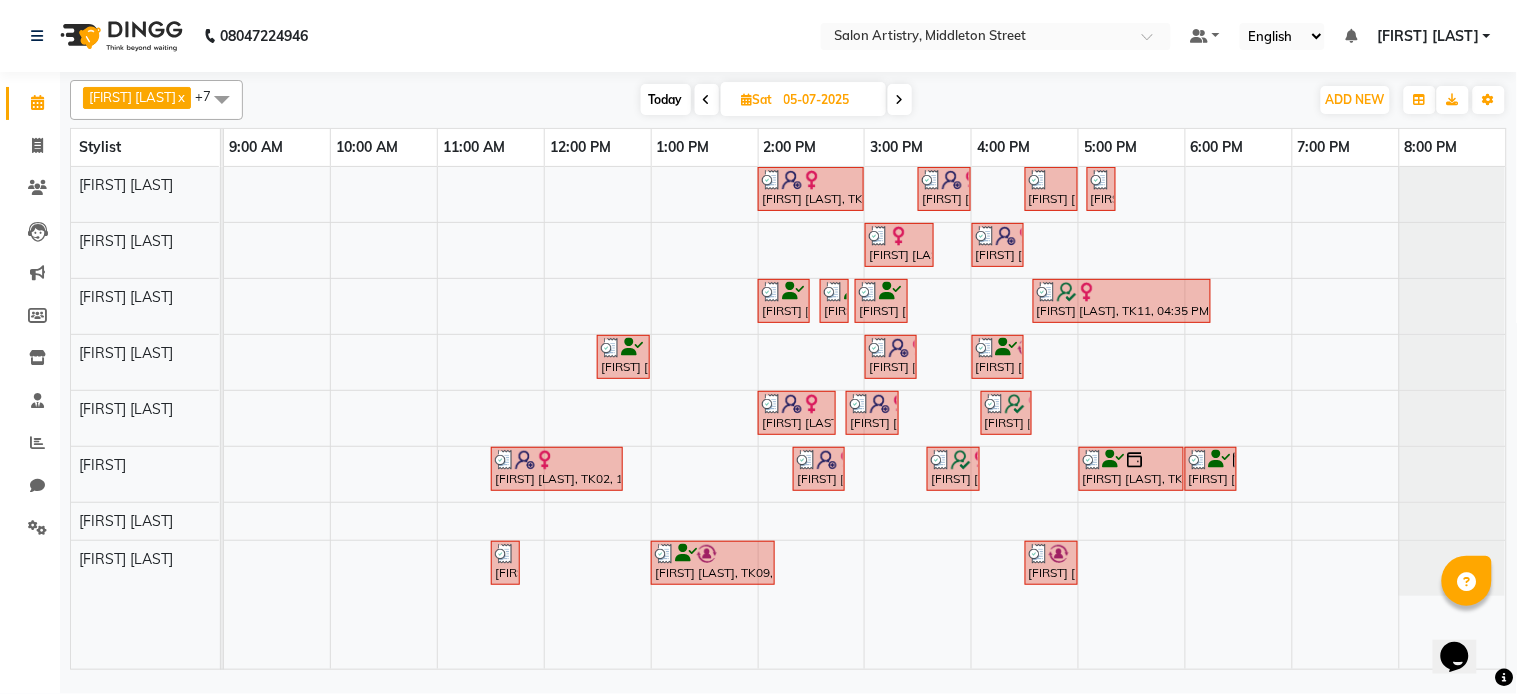 click on "Today" at bounding box center (666, 99) 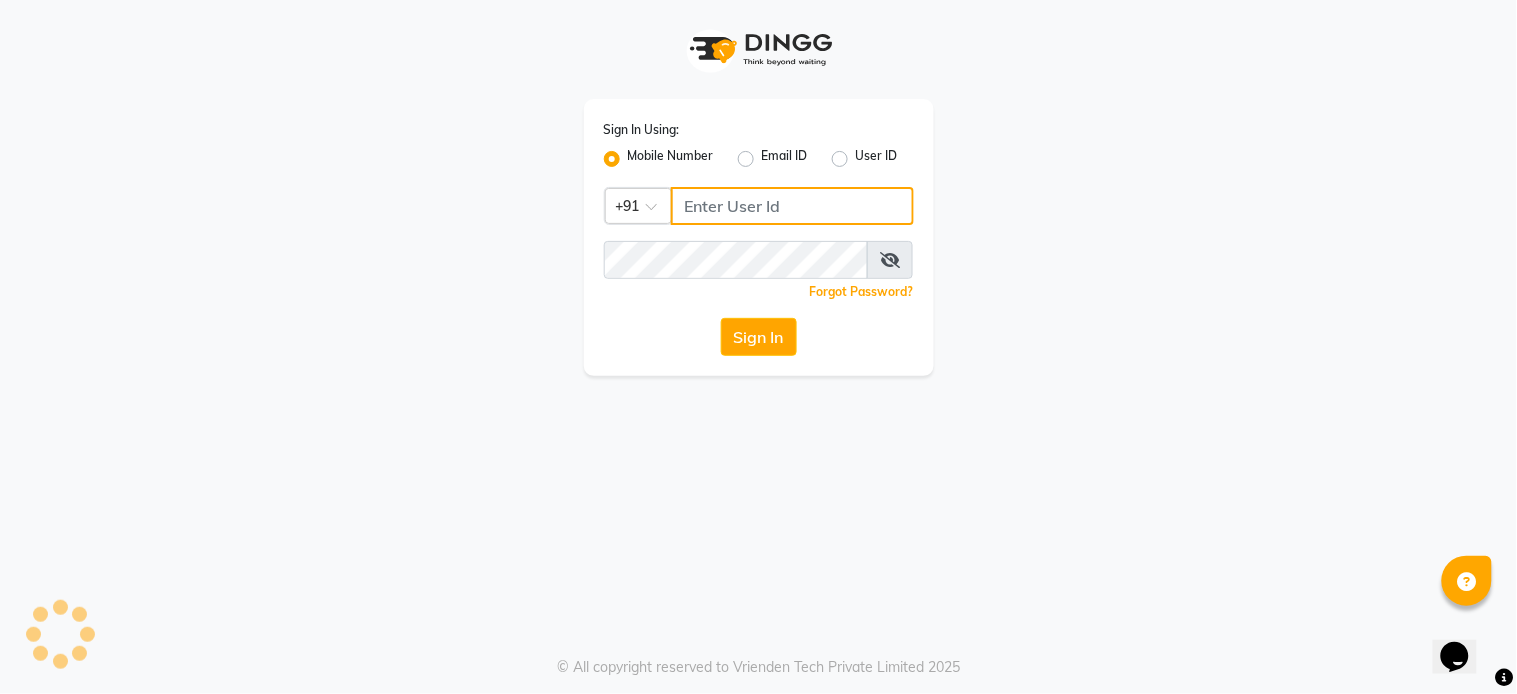 type on "7278274131" 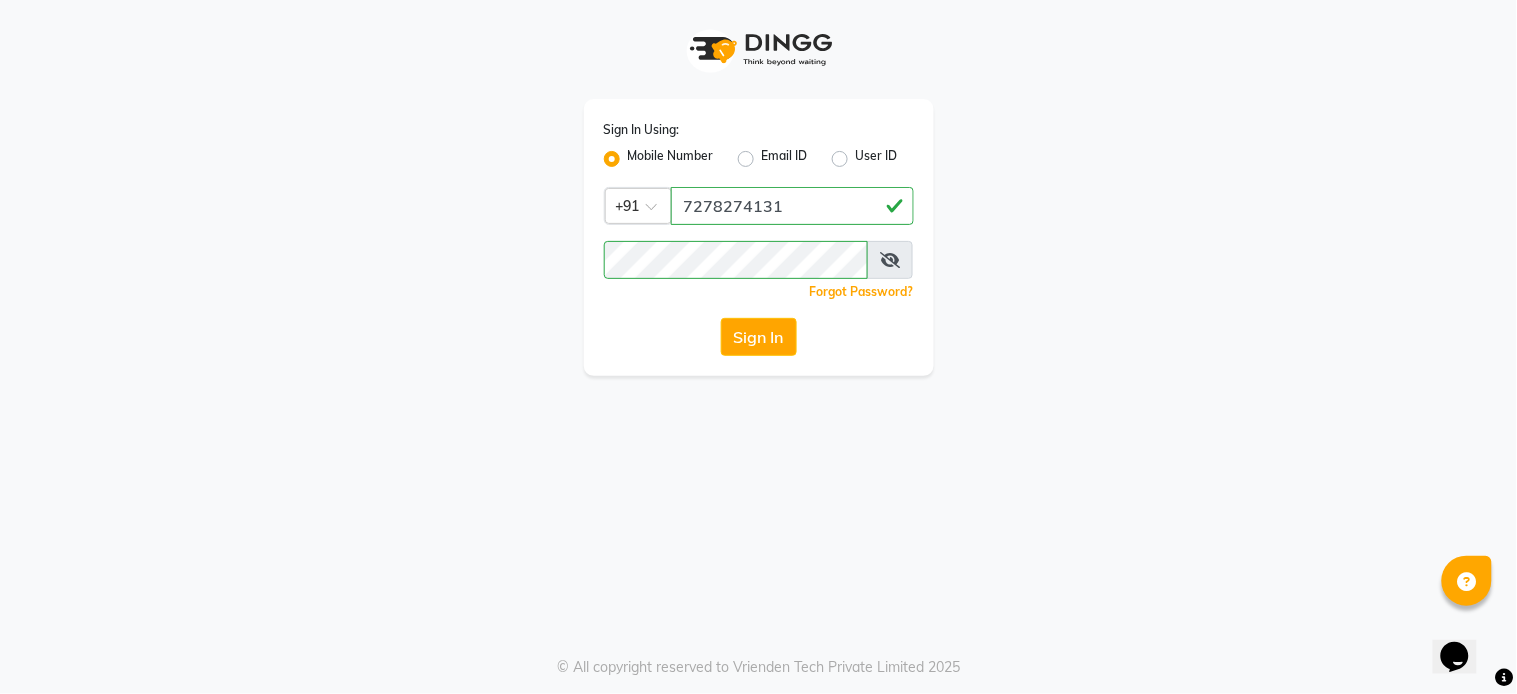 click on "Sign In Using: Mobile Number Email ID User ID Country Code × +91 [PHONE] Remember me Forgot Password? Sign In © All copyright reserved to Vrienden Tech Private Limited 2025" at bounding box center [758, 347] 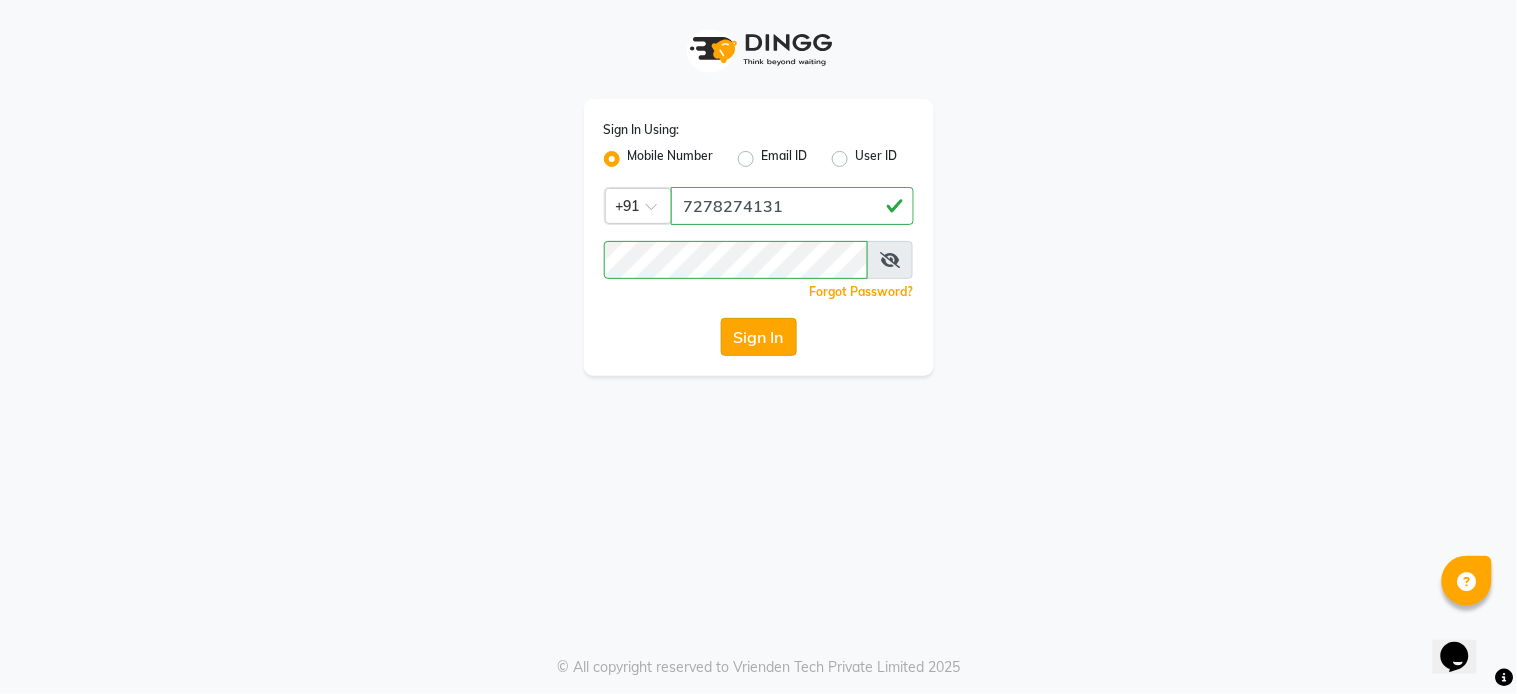click on "Sign In" 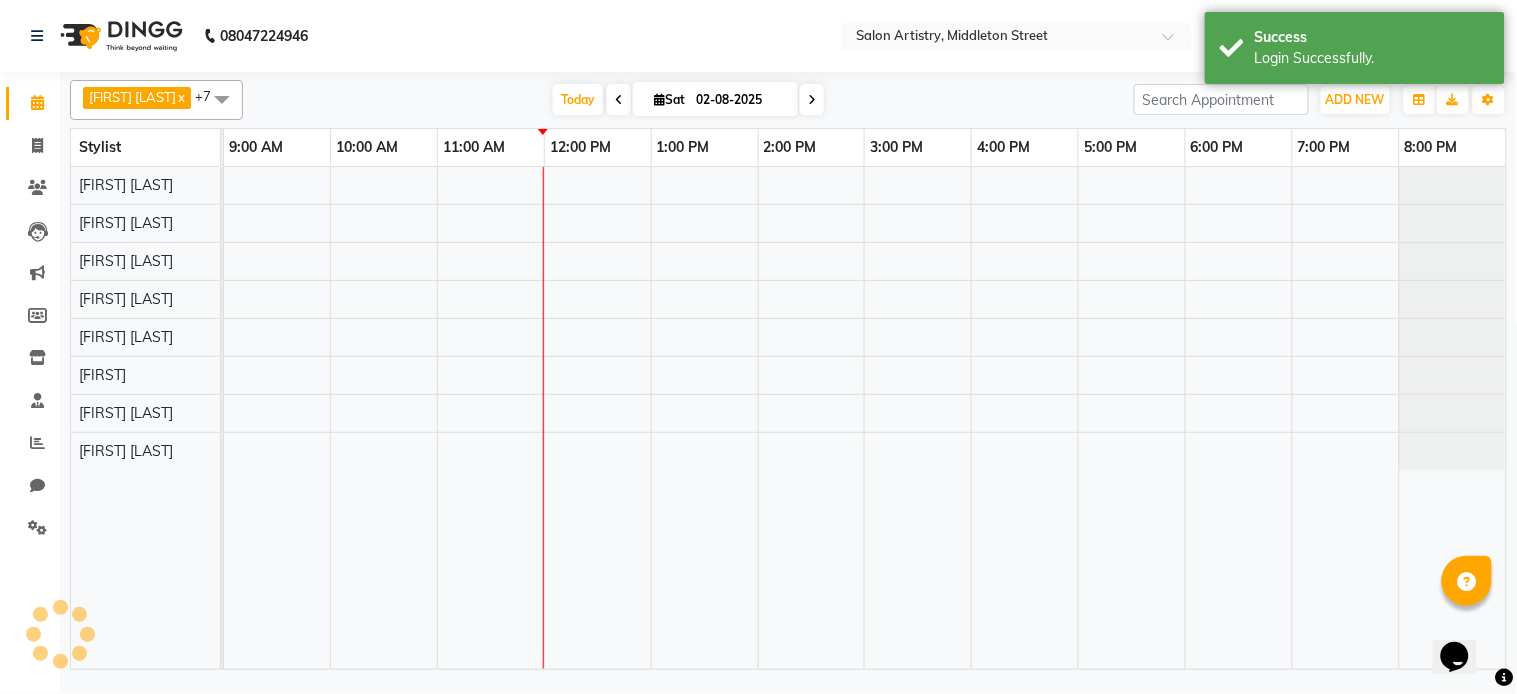 select on "en" 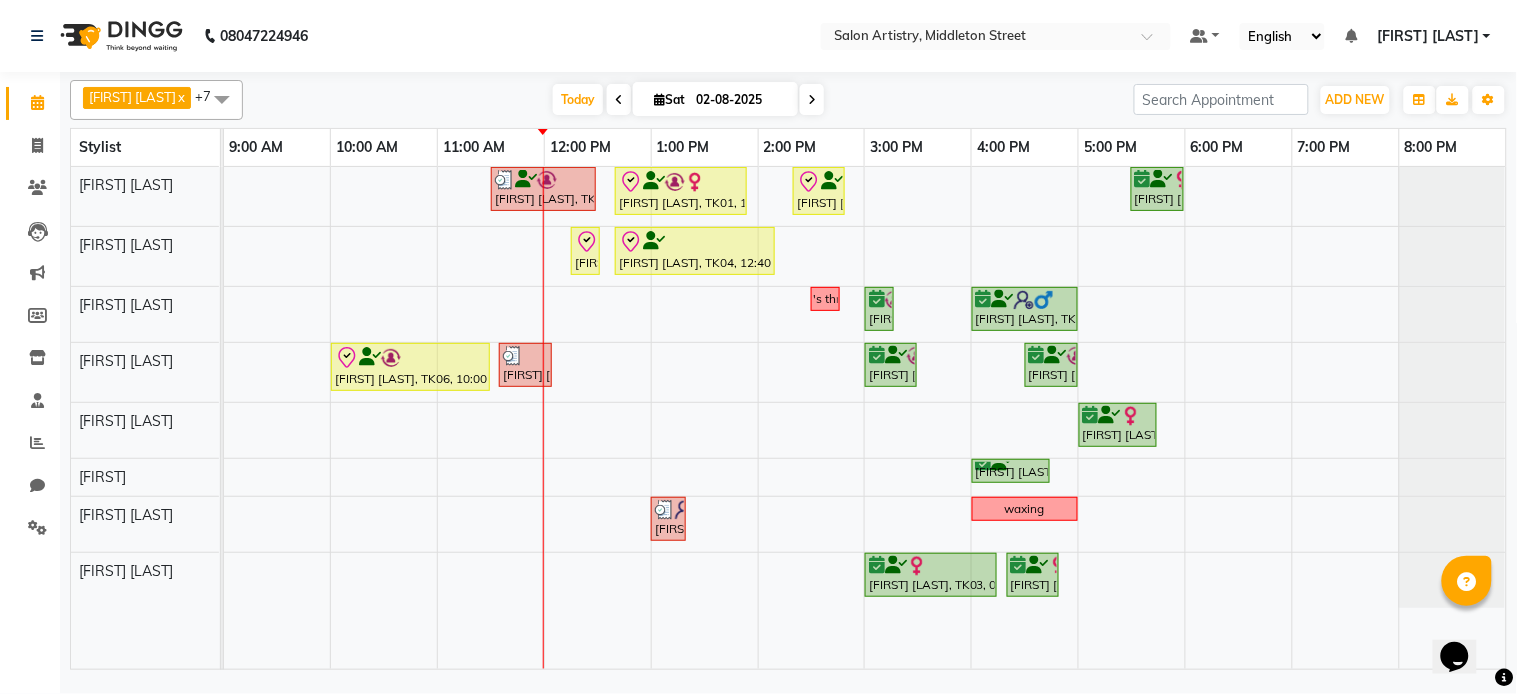 click at bounding box center (812, 100) 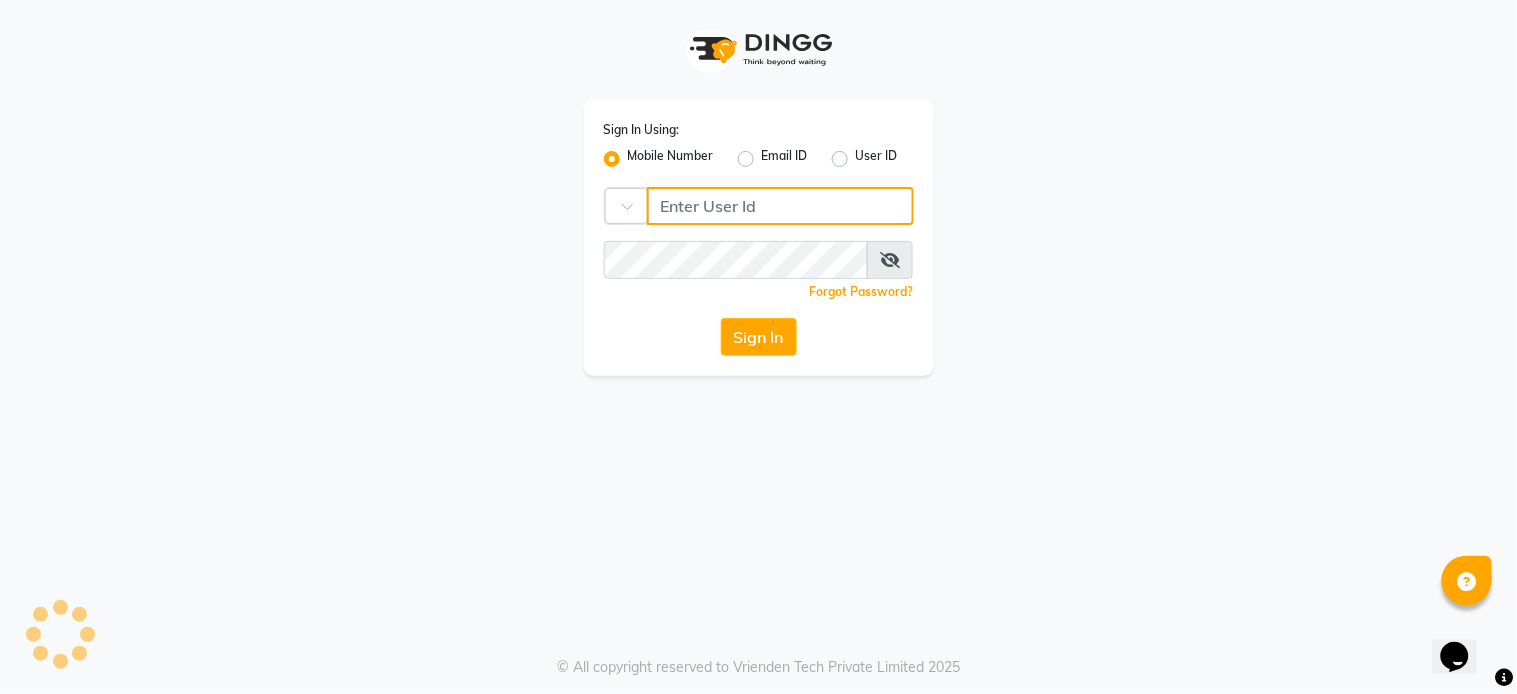 type on "7278274131" 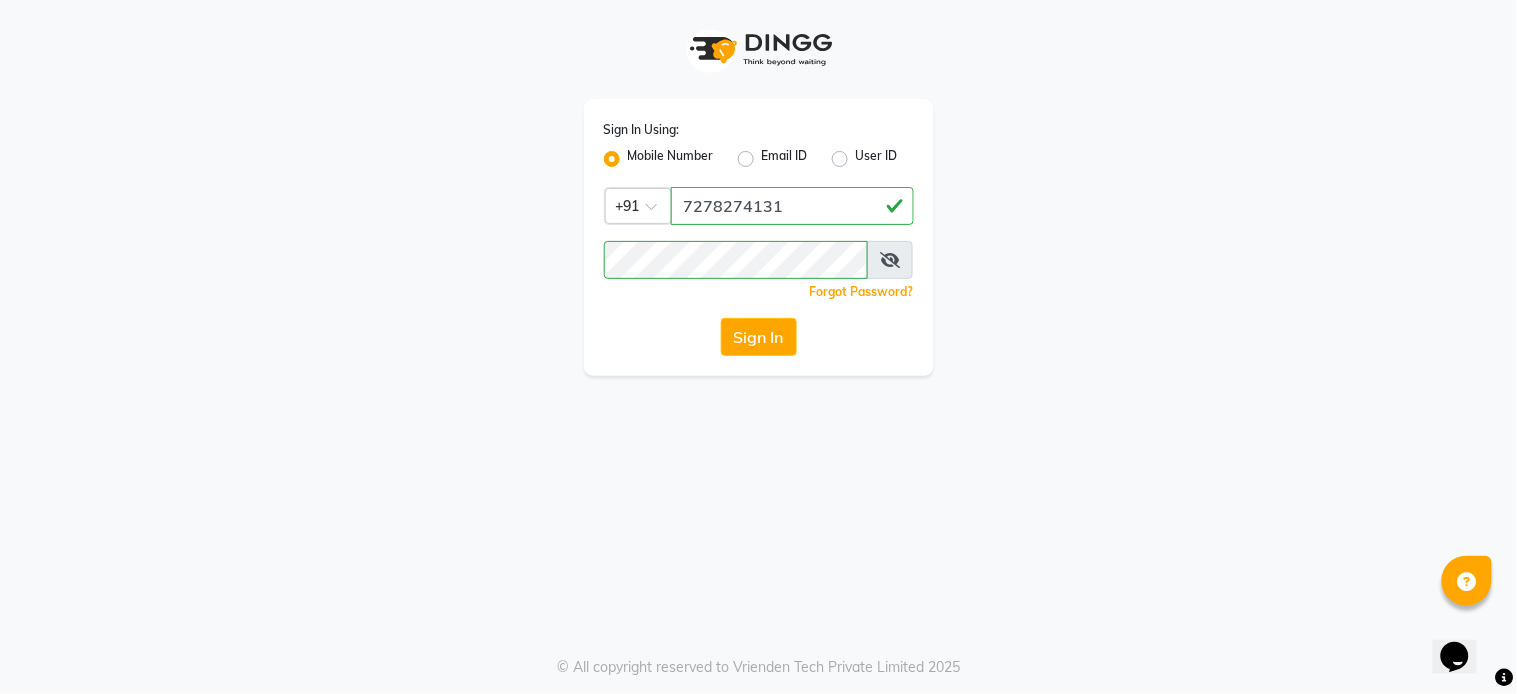 click on "Sign In Using: Mobile Number Email ID User ID Country Code × +91 [PHONE] Remember me Forgot Password? Sign In" 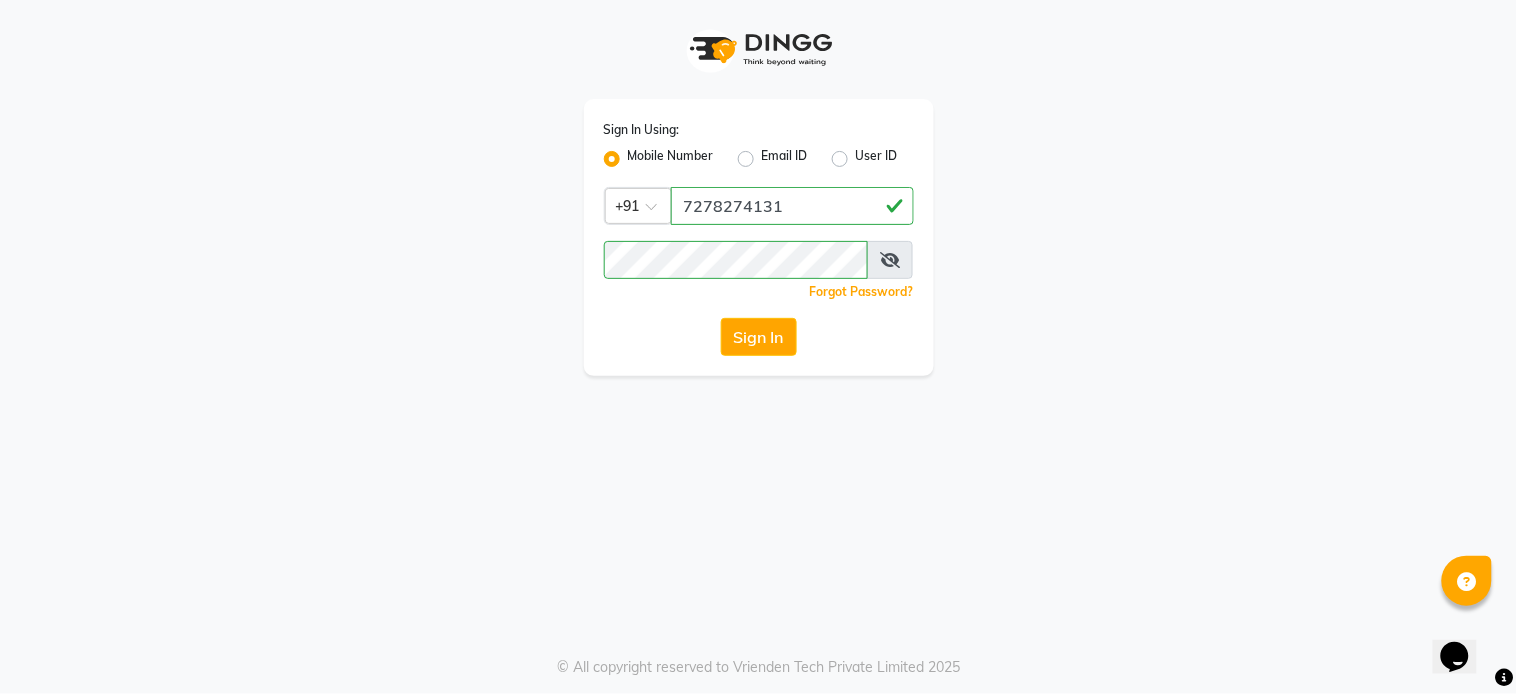drag, startPoint x: 504, startPoint y: 288, endPoint x: 947, endPoint y: 397, distance: 456.21268 